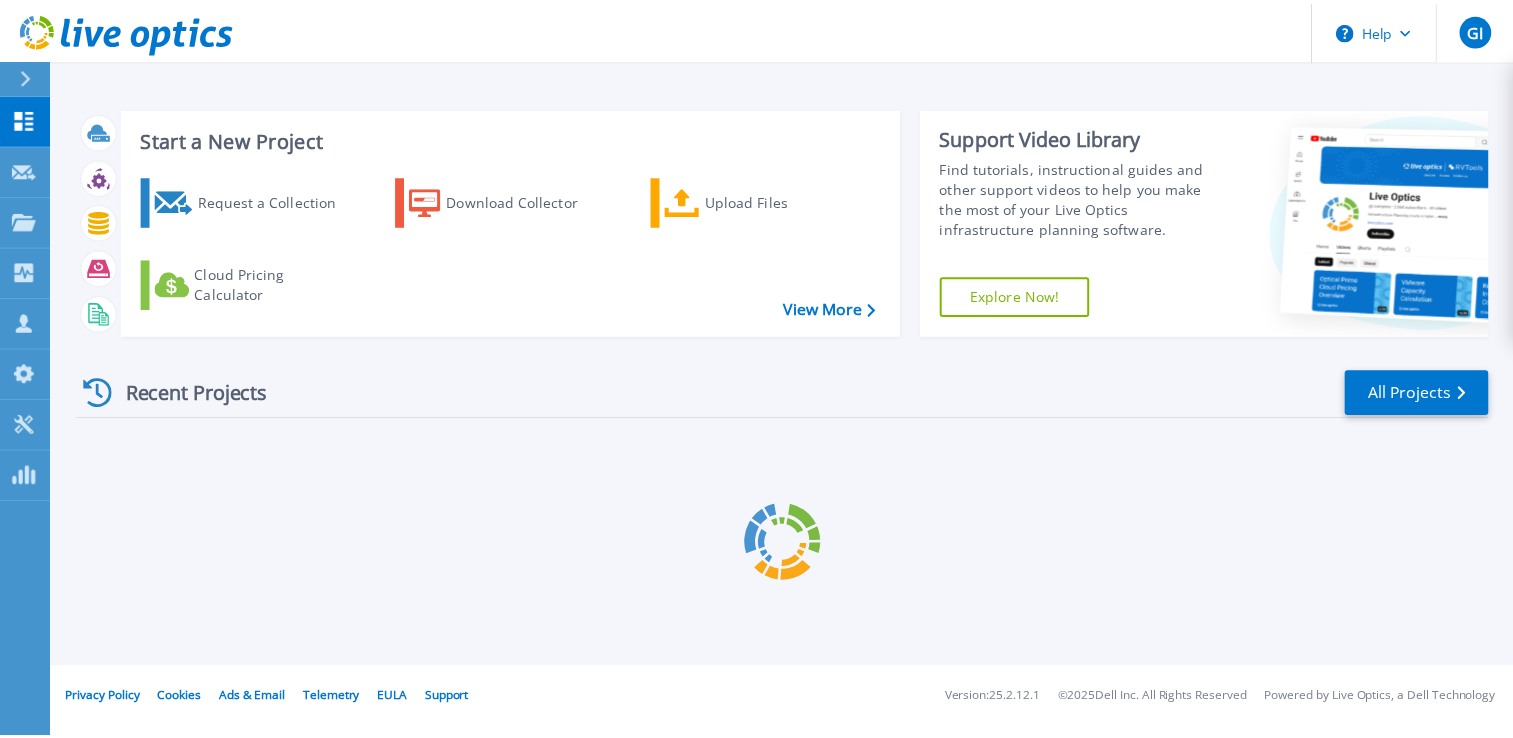scroll, scrollTop: 0, scrollLeft: 0, axis: both 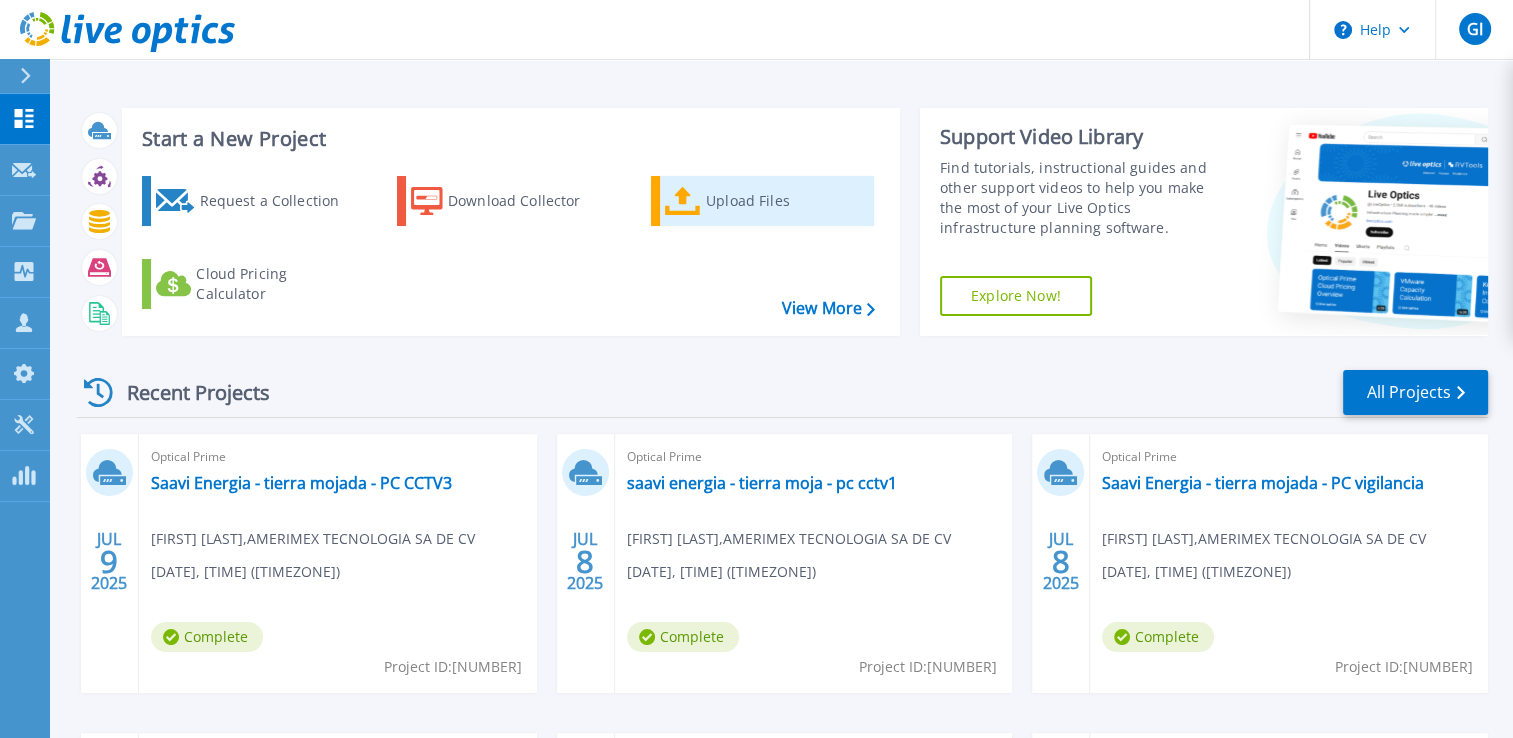 click on "Upload Files" at bounding box center (786, 201) 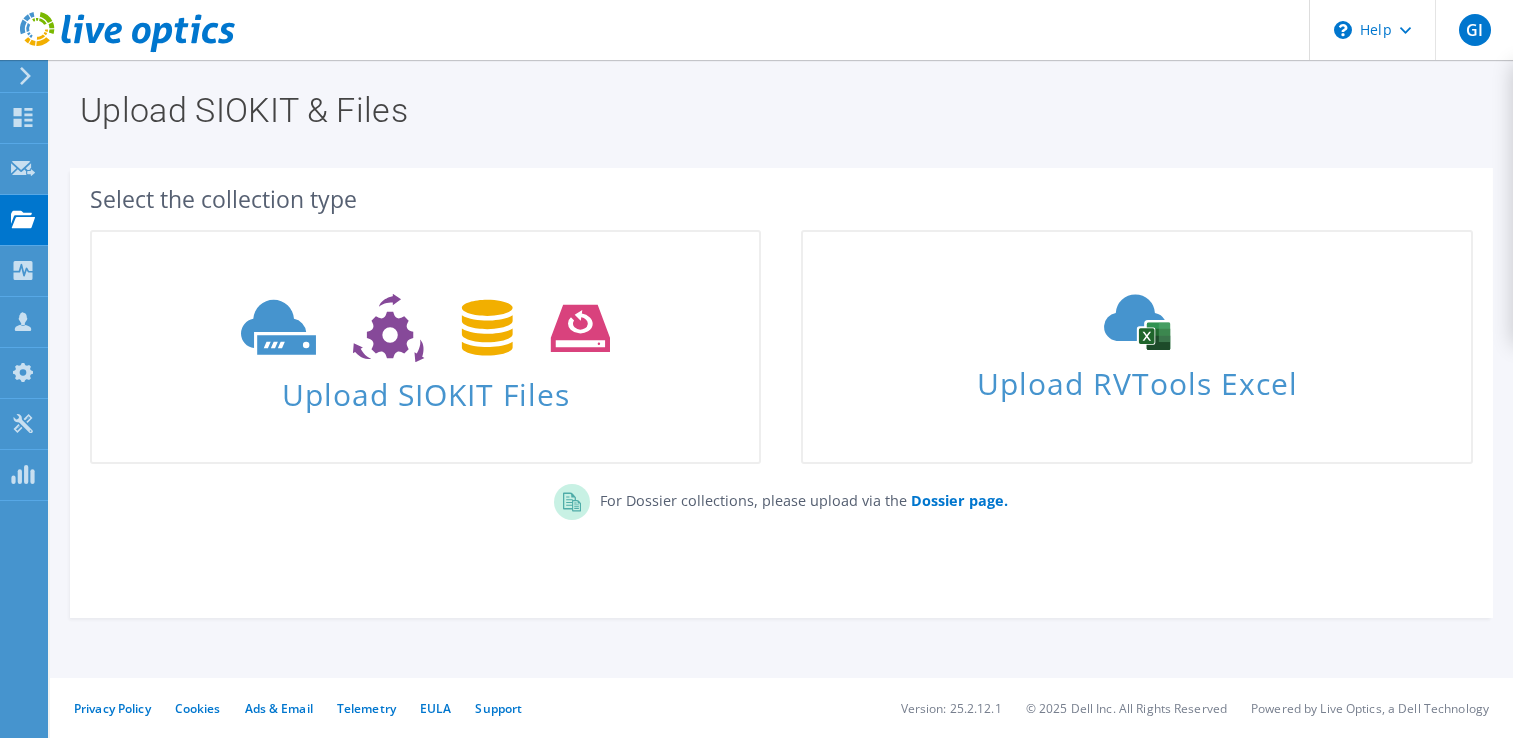 scroll, scrollTop: 0, scrollLeft: 0, axis: both 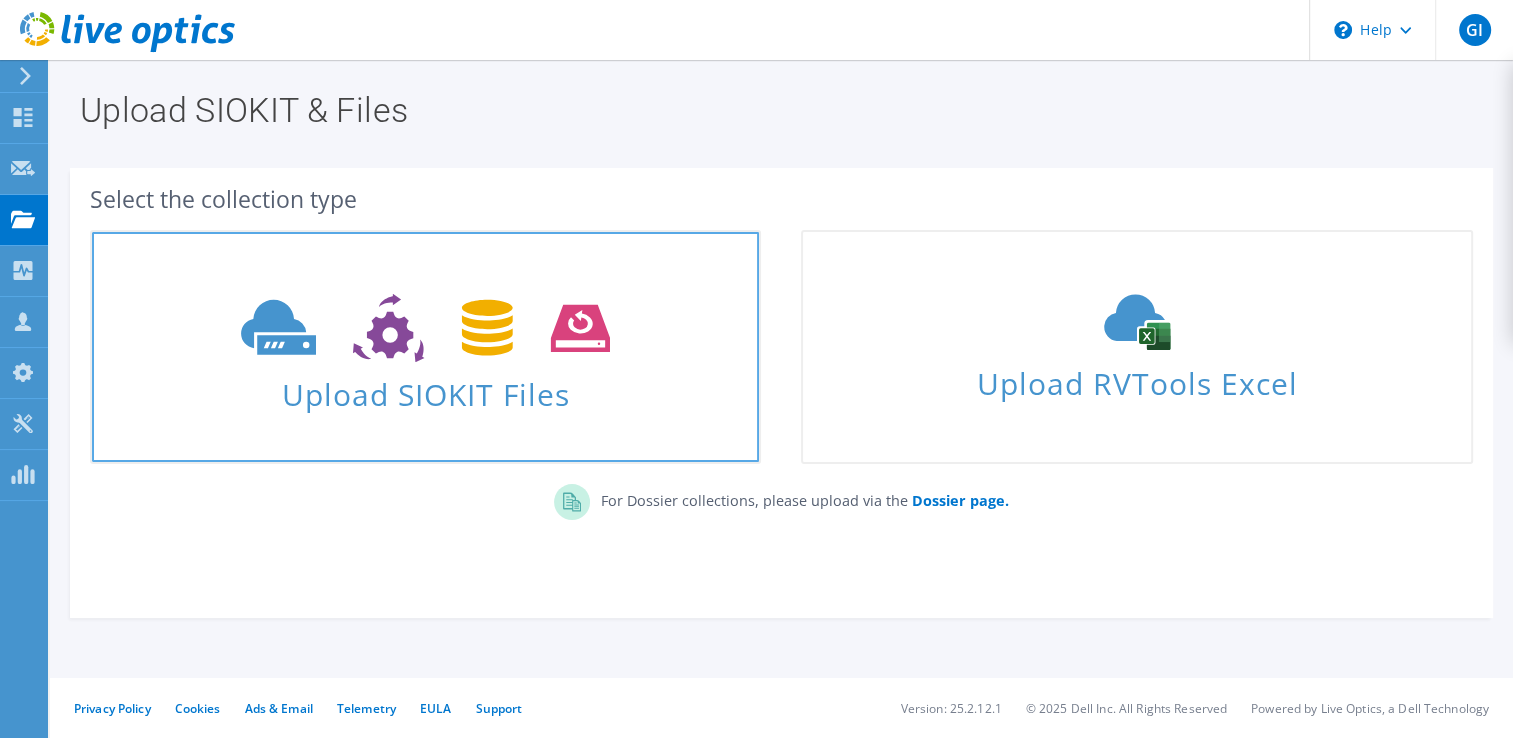 click on "Upload SIOKIT Files" at bounding box center (425, 388) 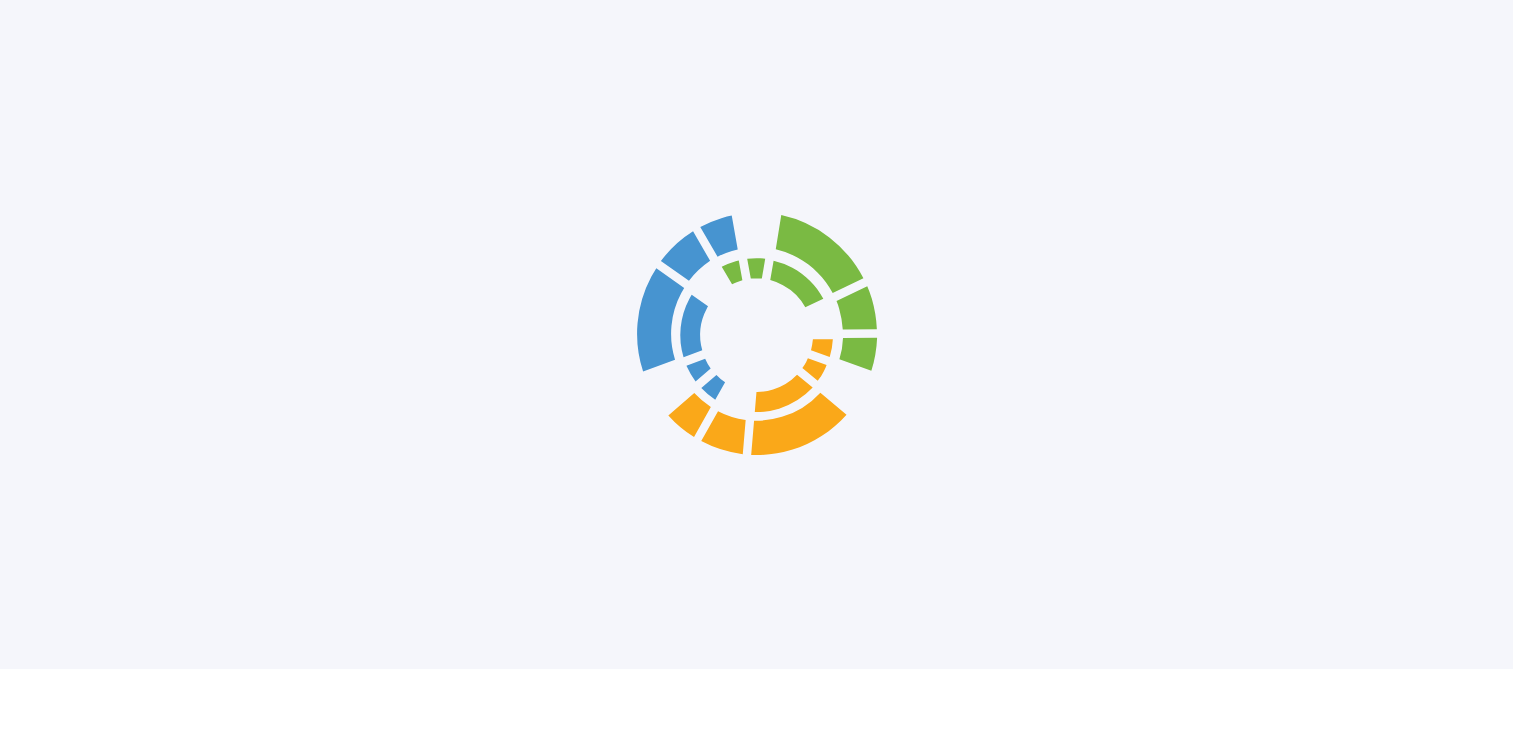 scroll, scrollTop: 56, scrollLeft: 0, axis: vertical 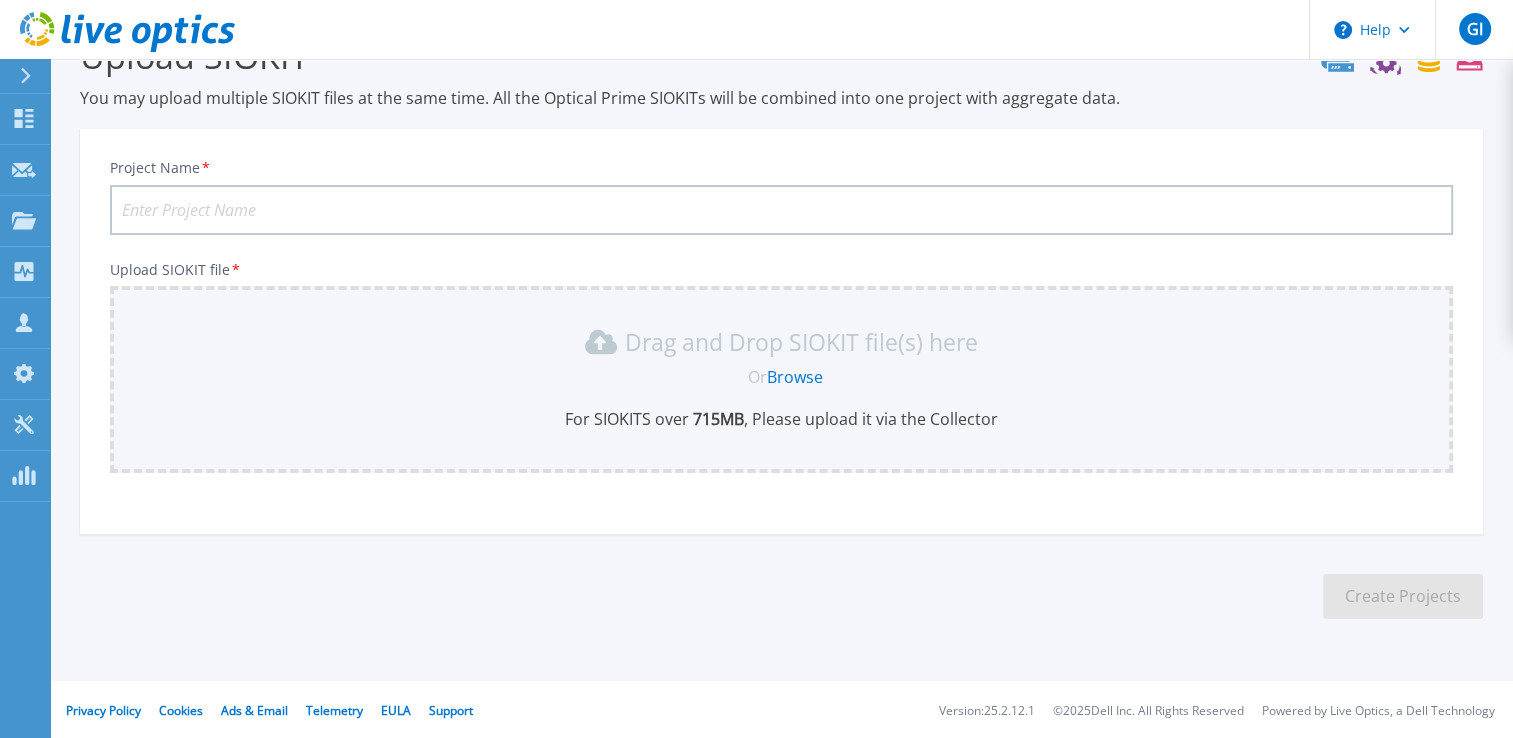 click on "Project Name *" at bounding box center [781, 210] 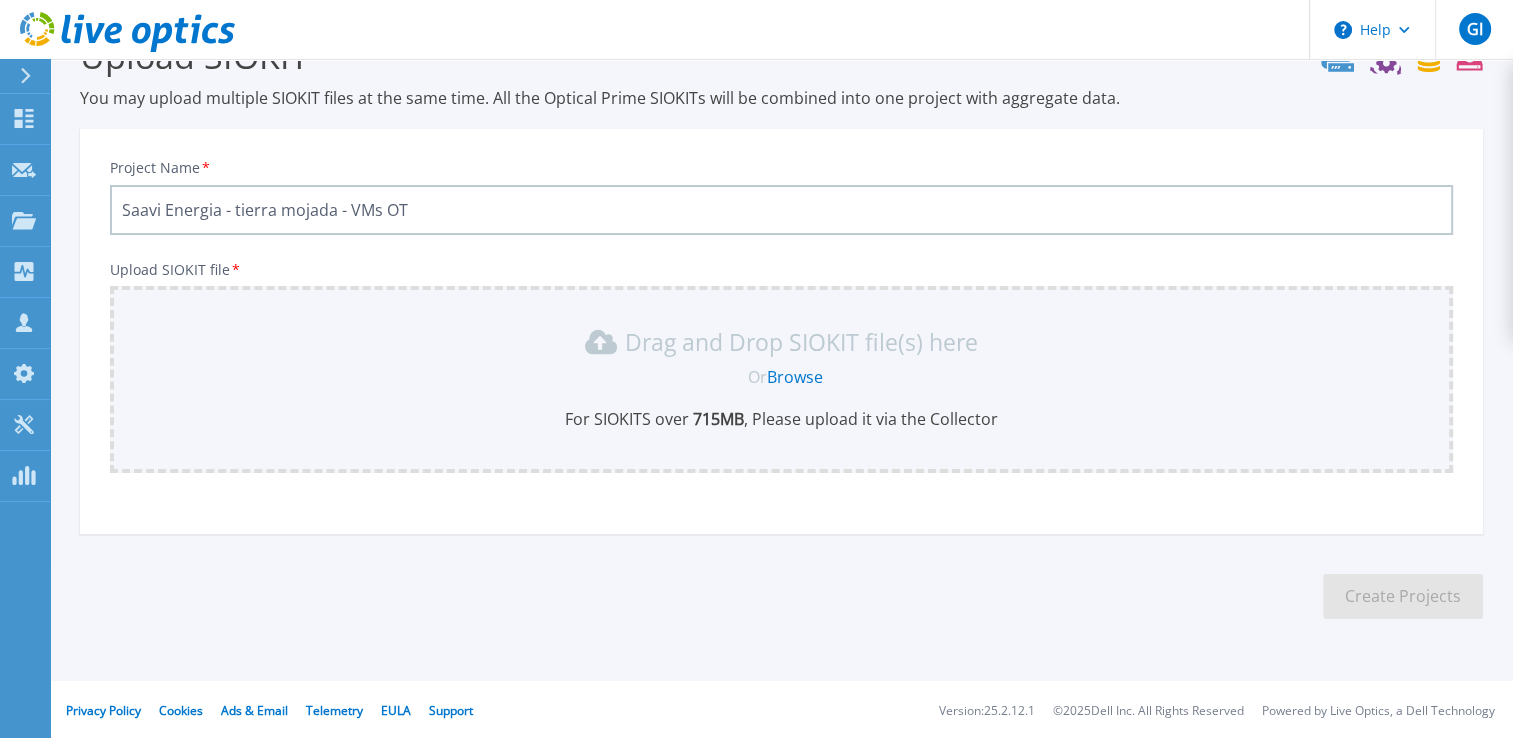 type on "Saavi Energia - tierra mojada - VMs OT" 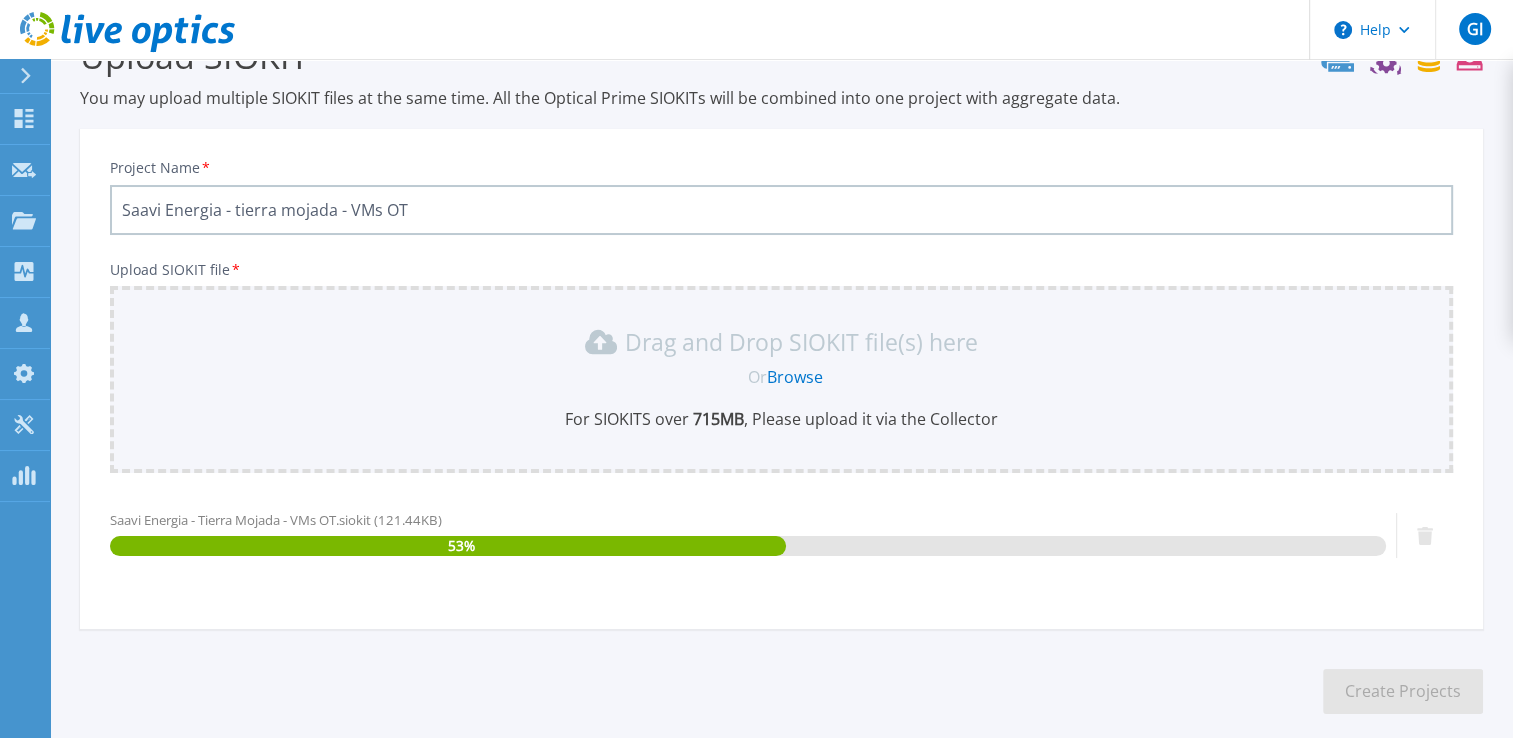 scroll, scrollTop: 152, scrollLeft: 0, axis: vertical 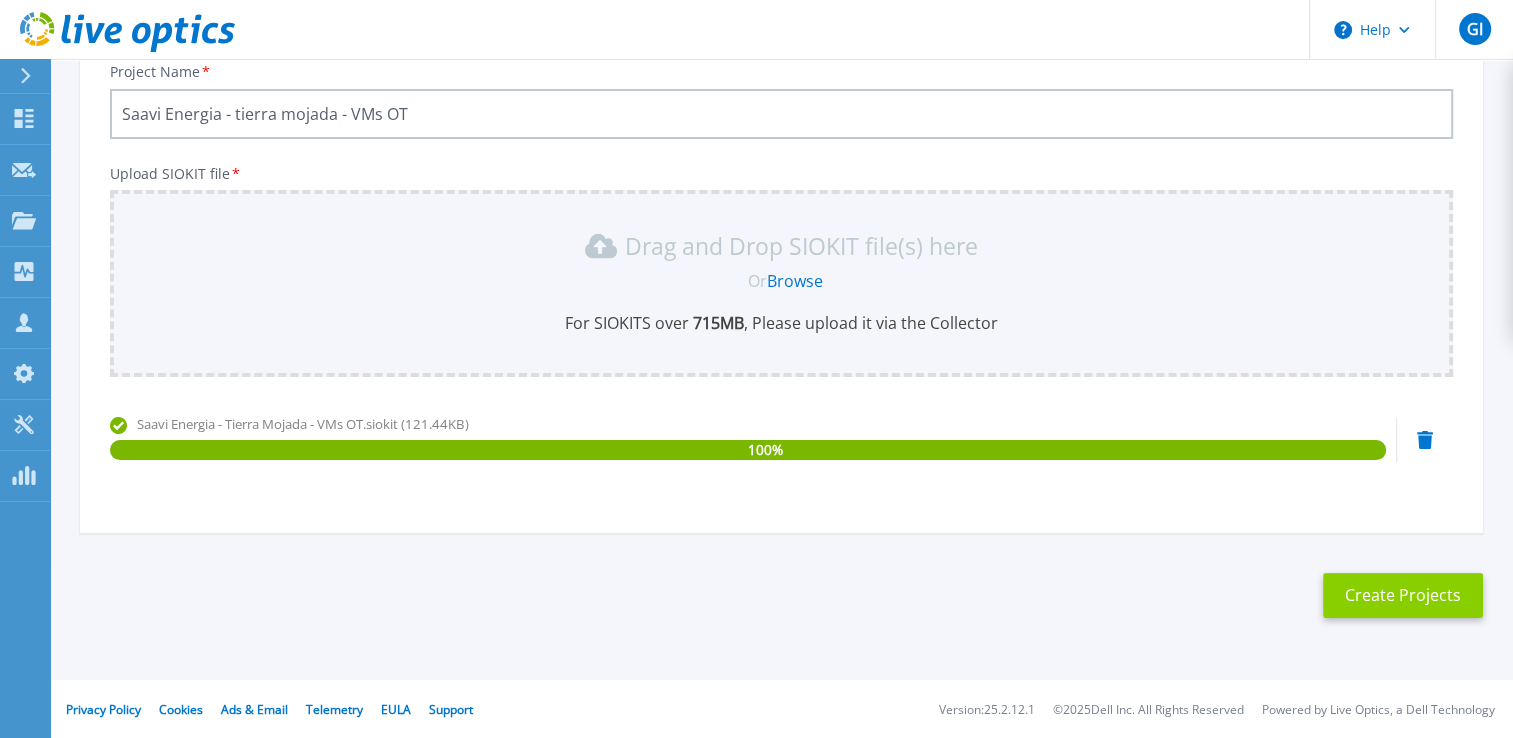 click on "Create Projects" at bounding box center (1403, 595) 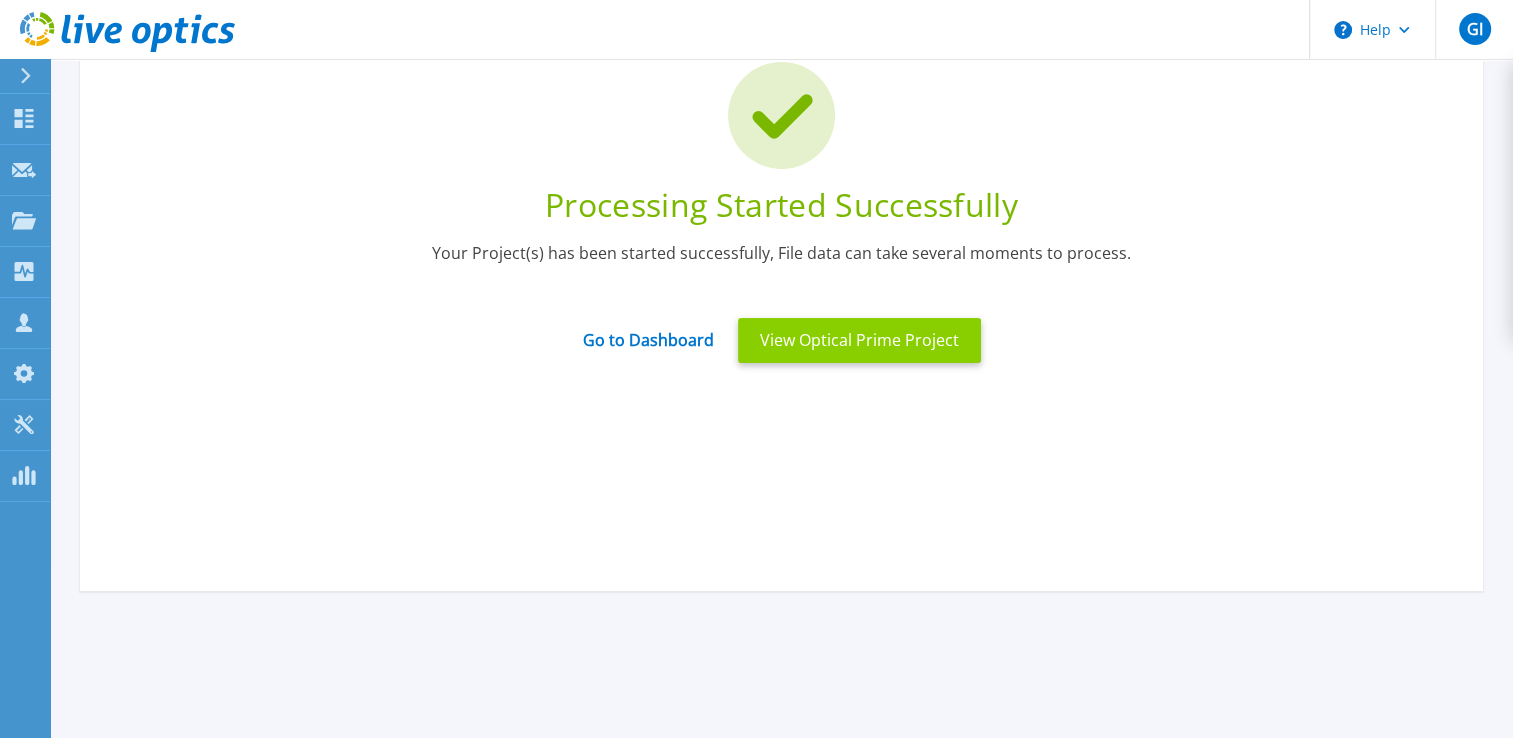 click on "View Optical Prime Project" at bounding box center (859, 340) 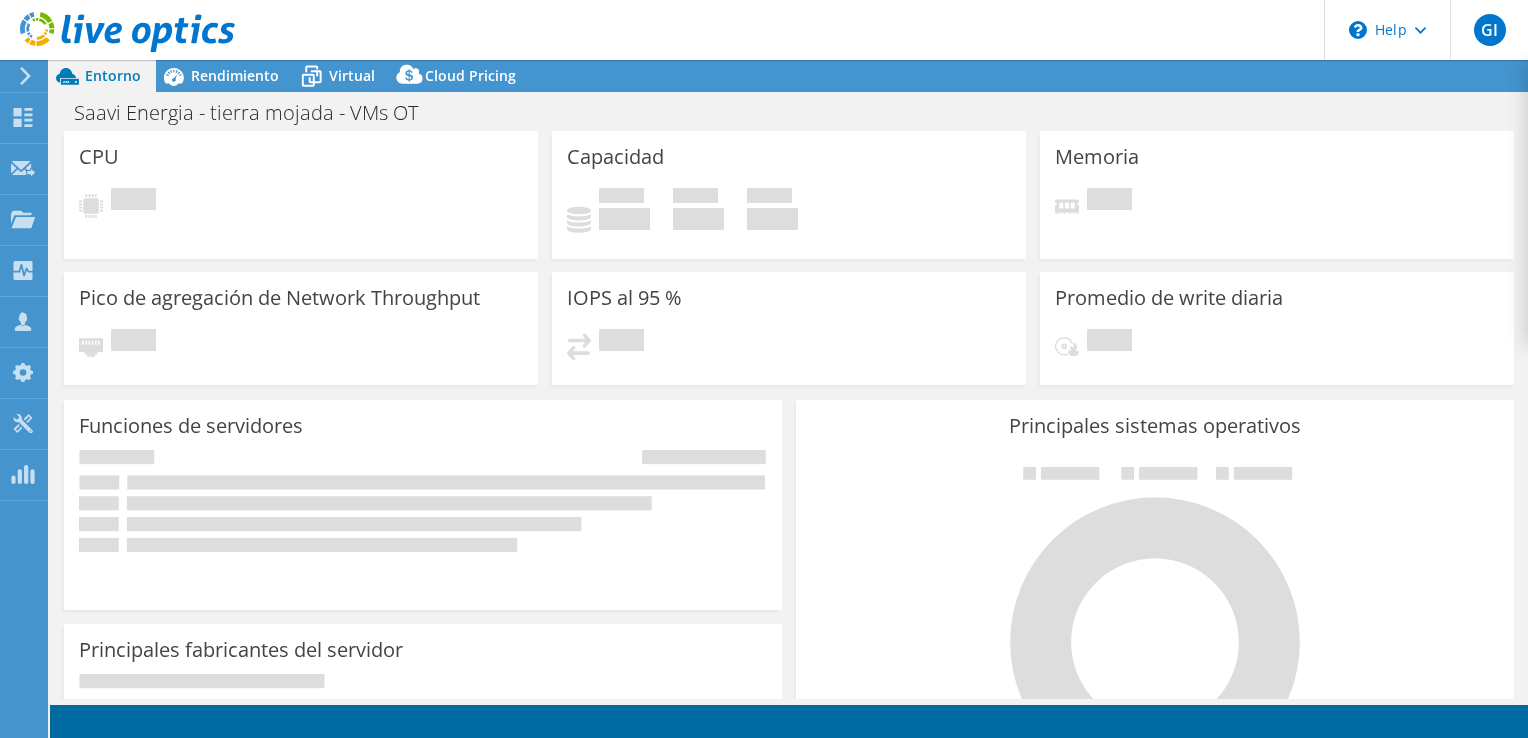 scroll, scrollTop: 0, scrollLeft: 0, axis: both 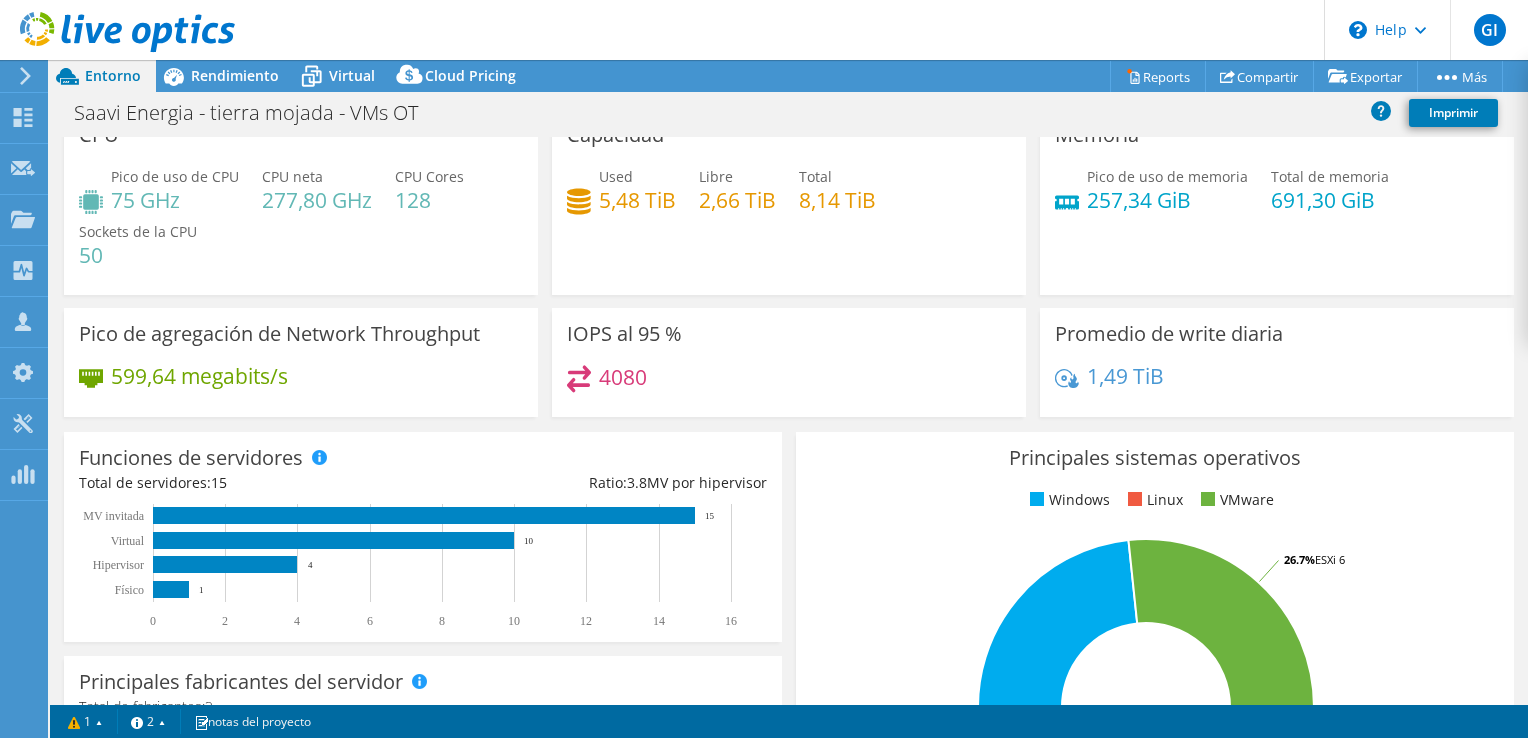click at bounding box center [25, 76] 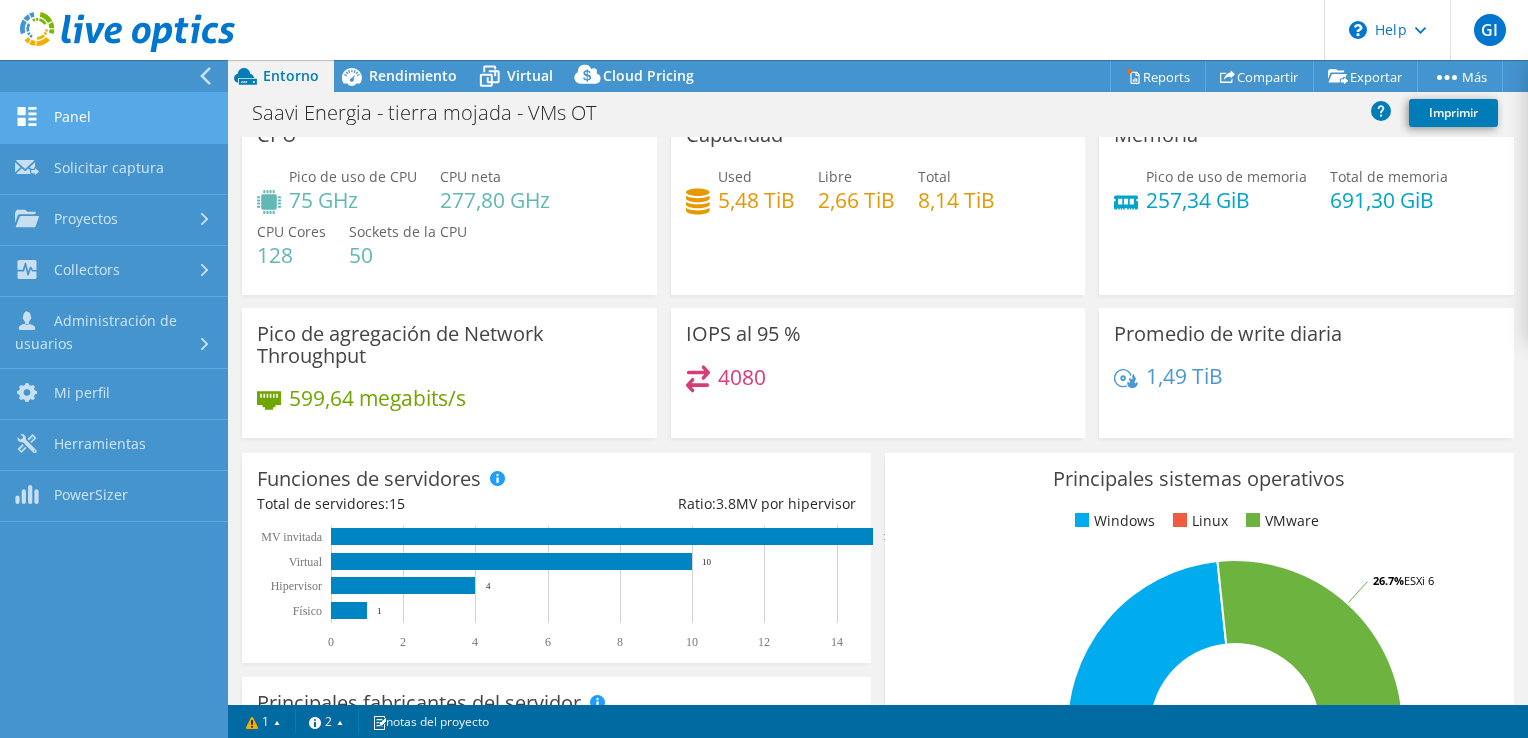 click on "Panel" at bounding box center [114, 118] 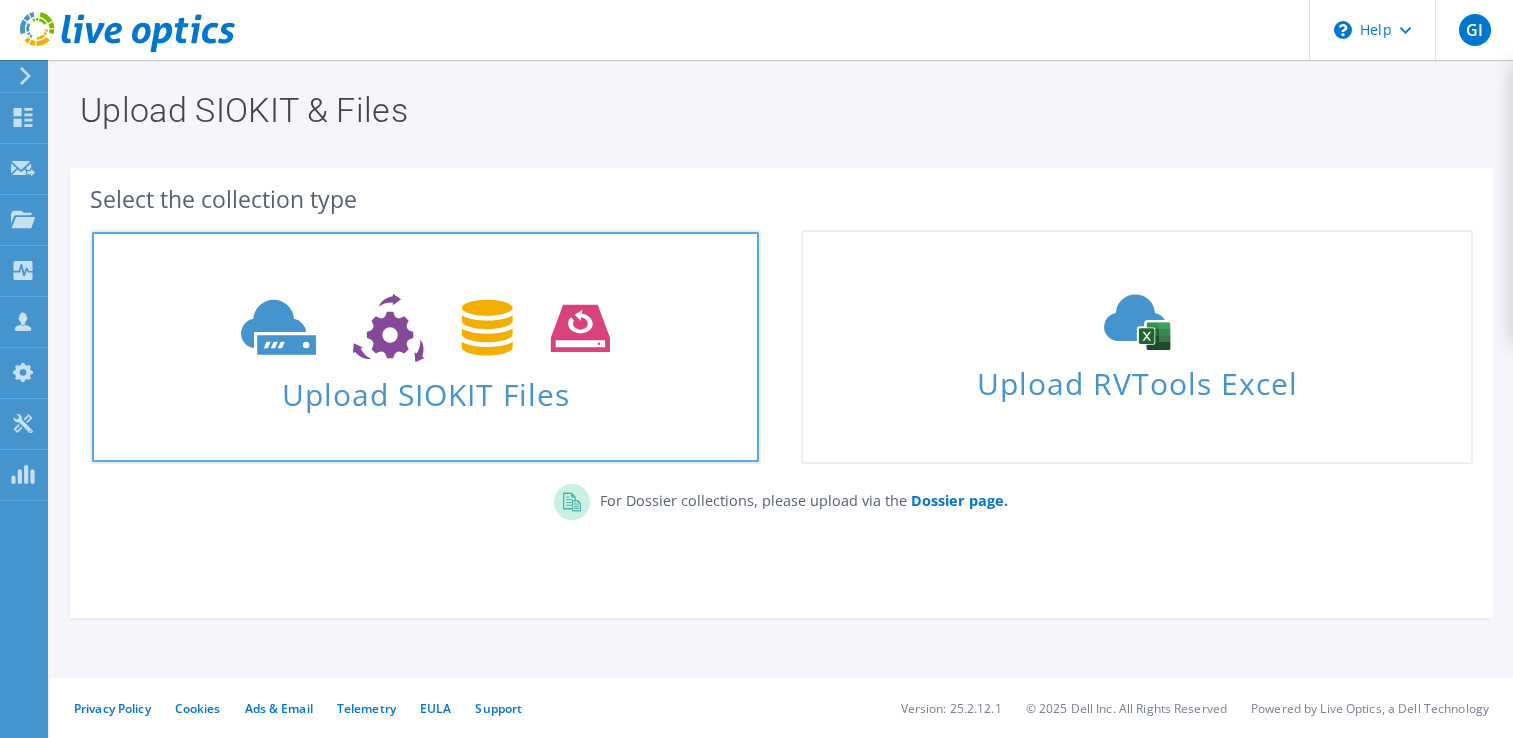 scroll, scrollTop: 0, scrollLeft: 0, axis: both 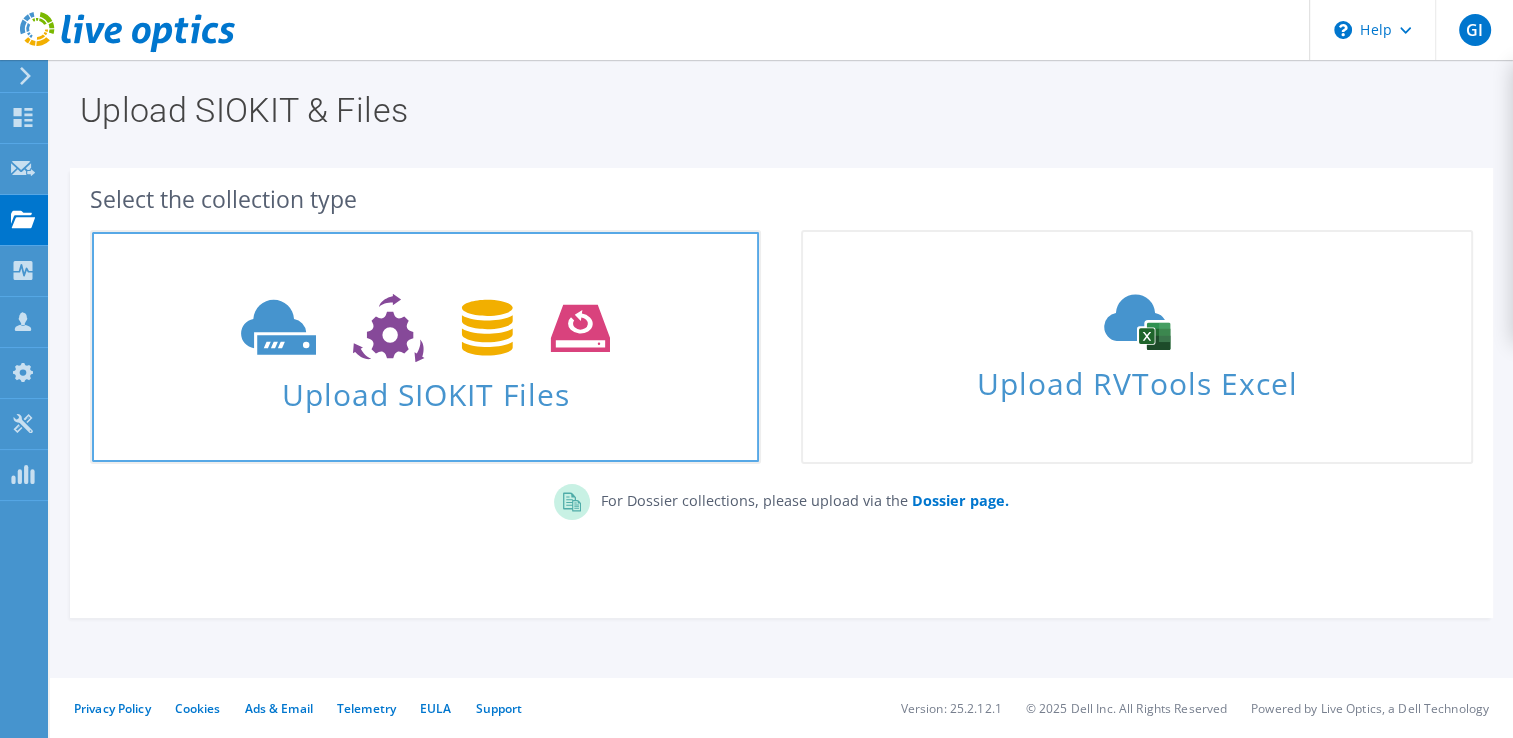 click at bounding box center (425, 328) 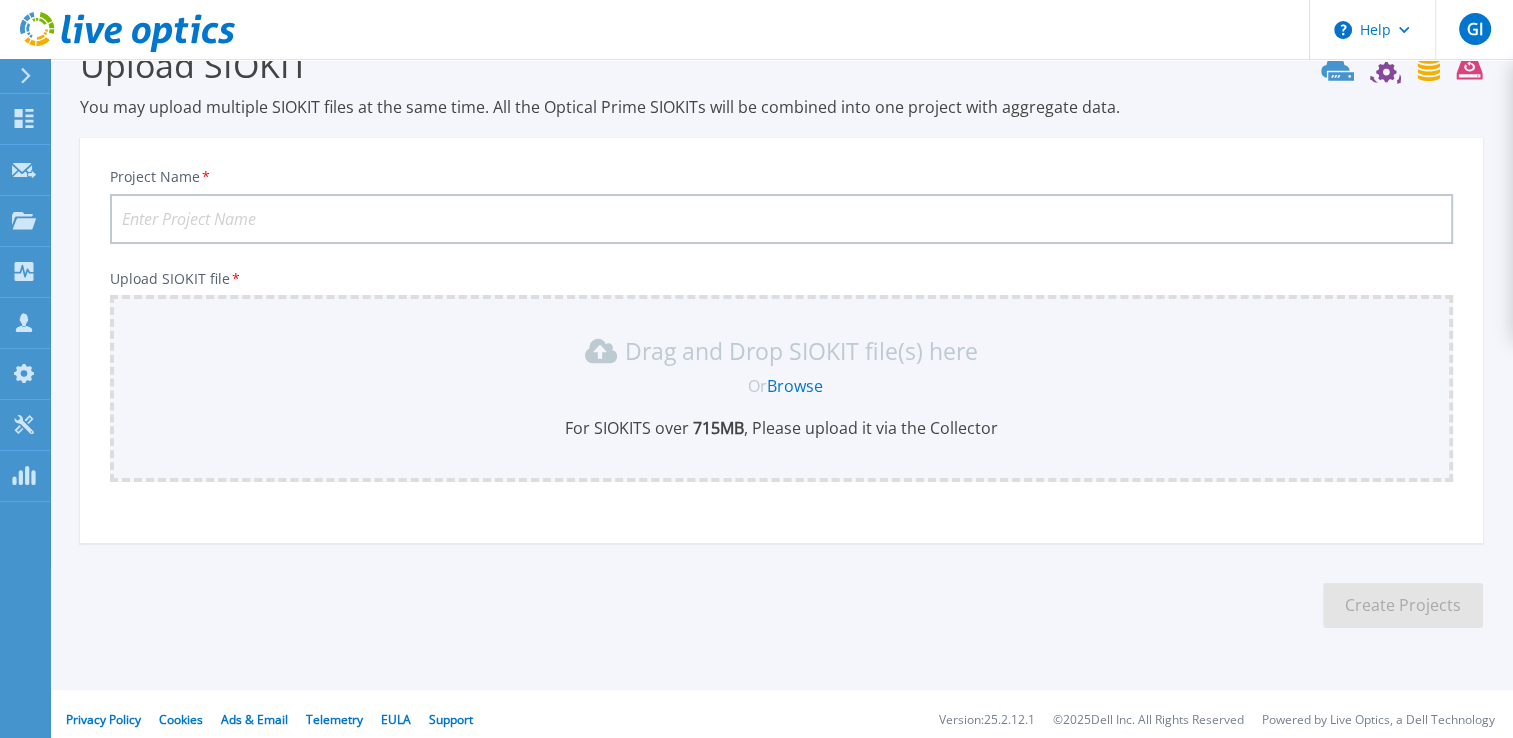 scroll, scrollTop: 56, scrollLeft: 0, axis: vertical 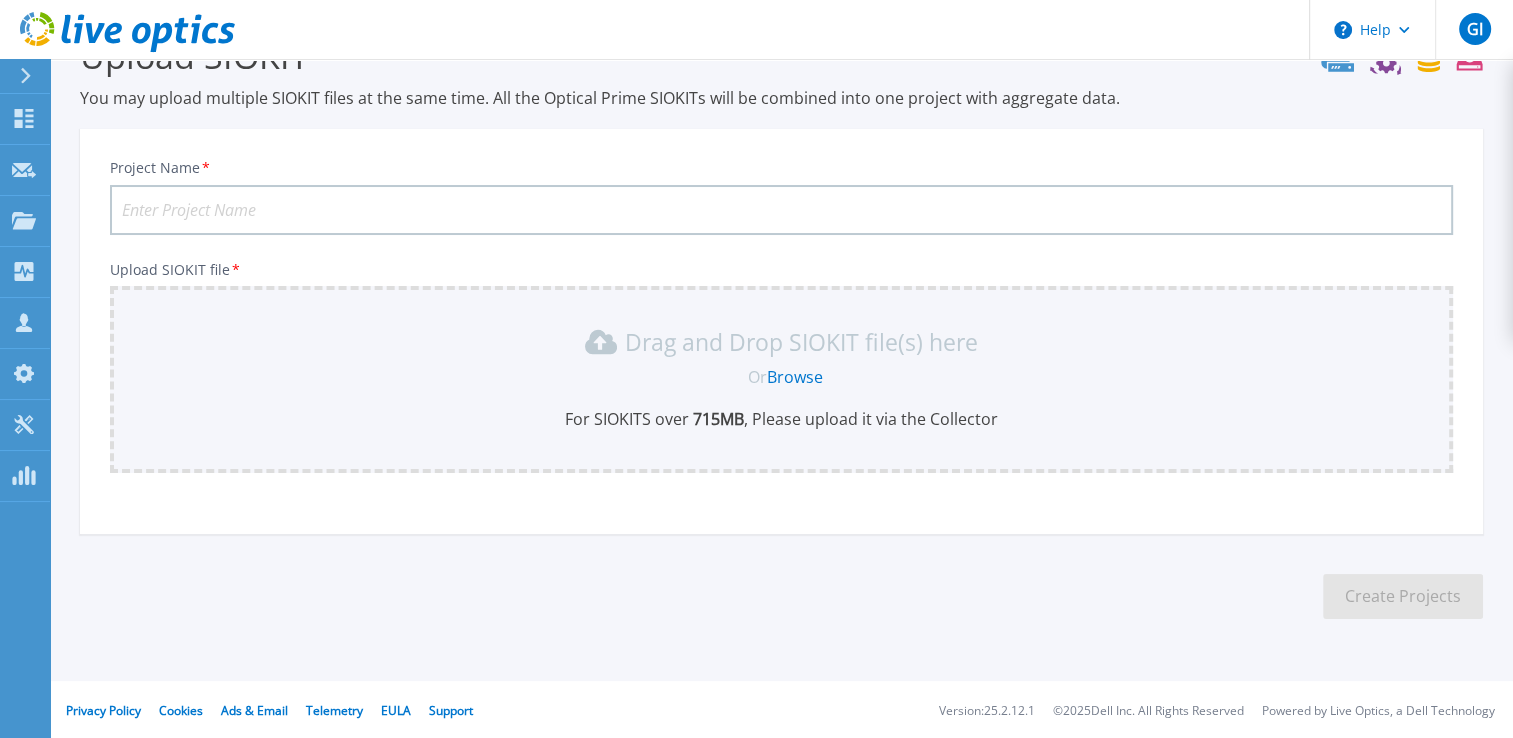 click on "Project Name *" at bounding box center [781, 210] 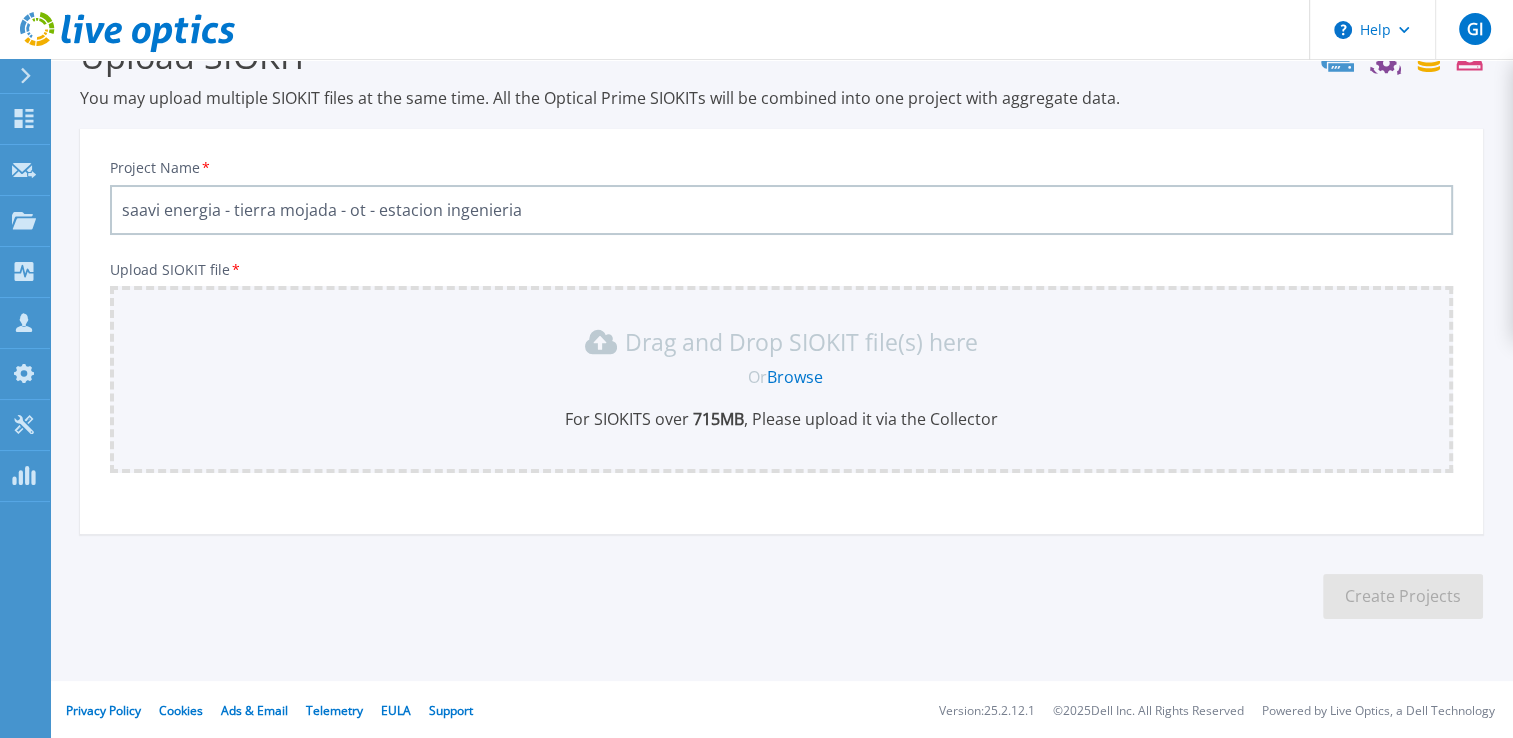 type on "saavi energia - tierra mojada - ot - estacion ingenieria" 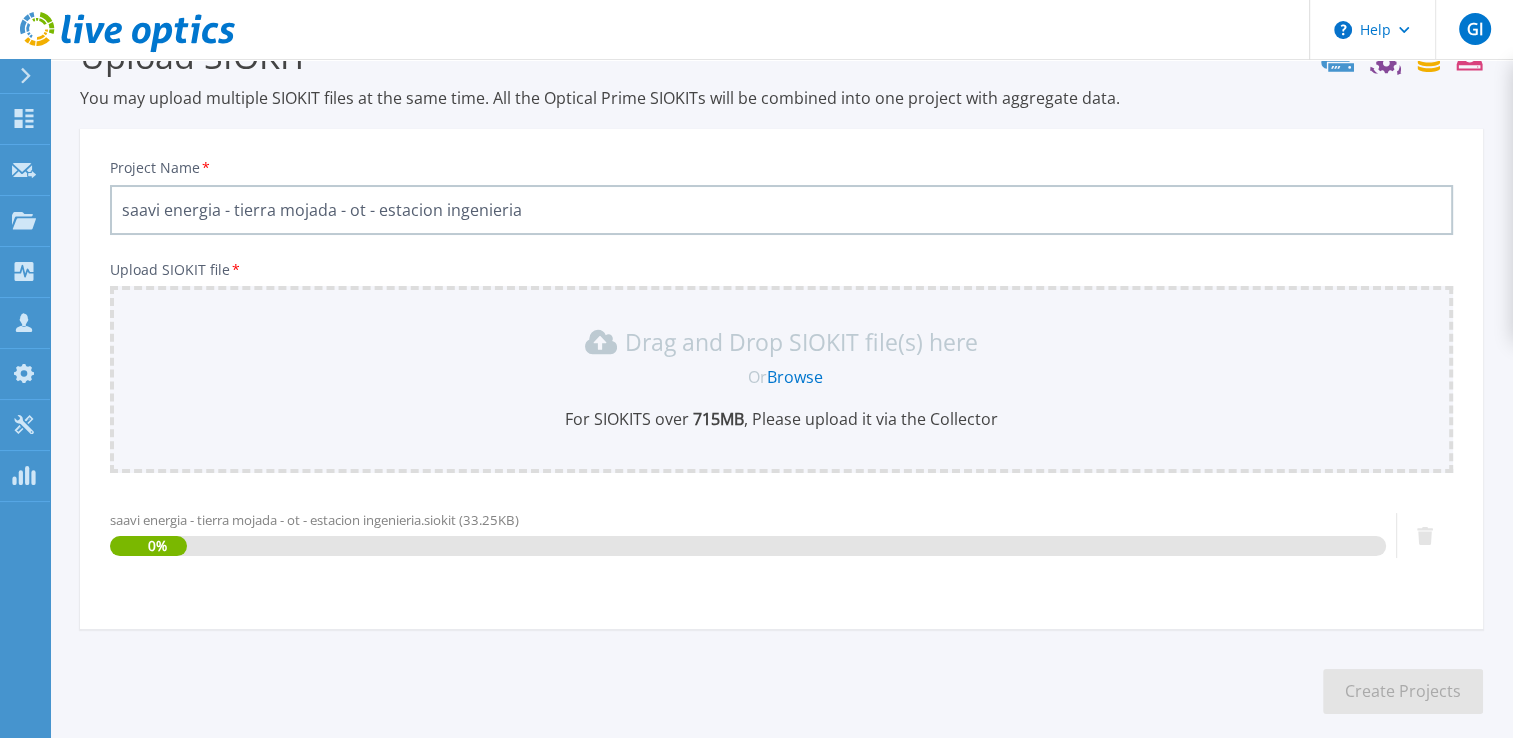 scroll, scrollTop: 152, scrollLeft: 0, axis: vertical 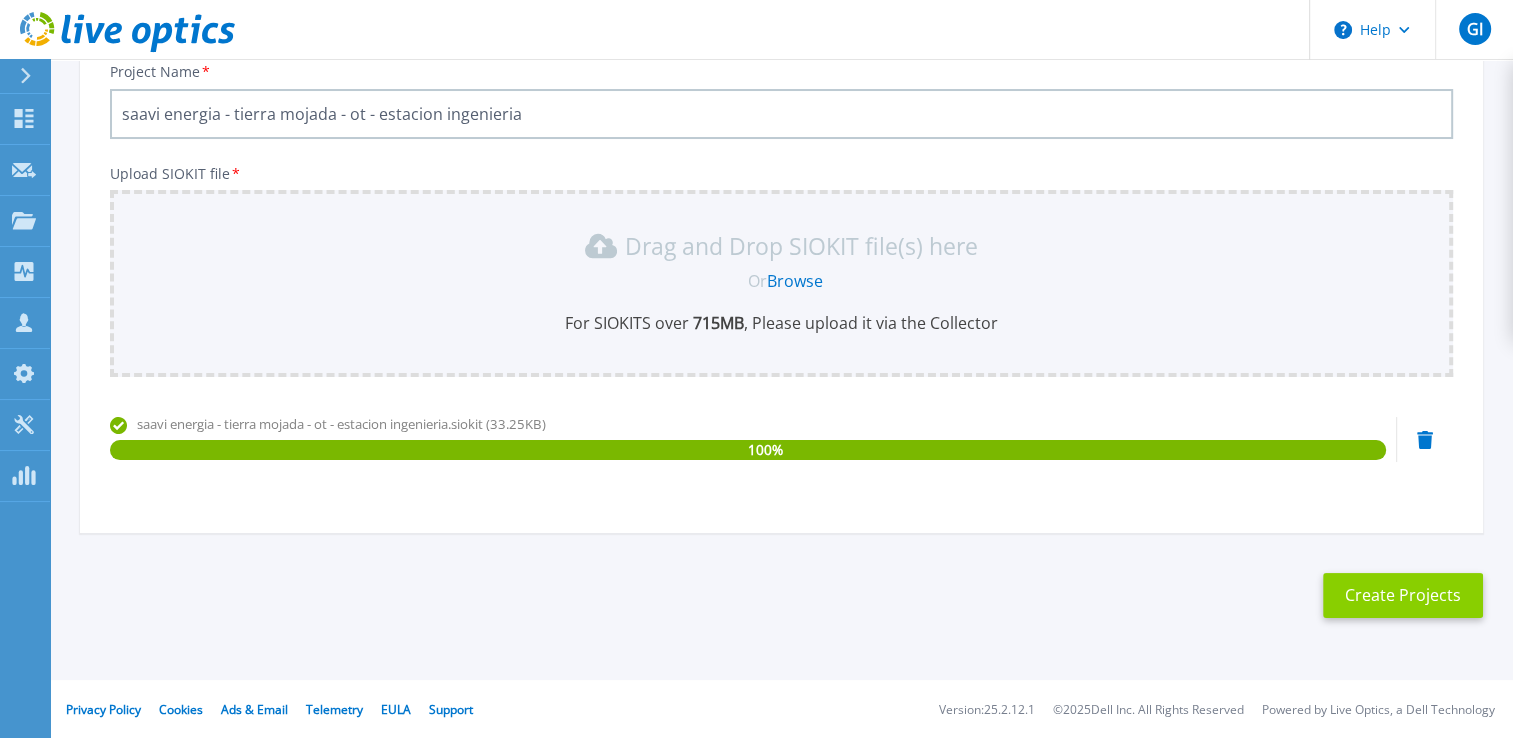 click on "Create Projects" at bounding box center [1403, 595] 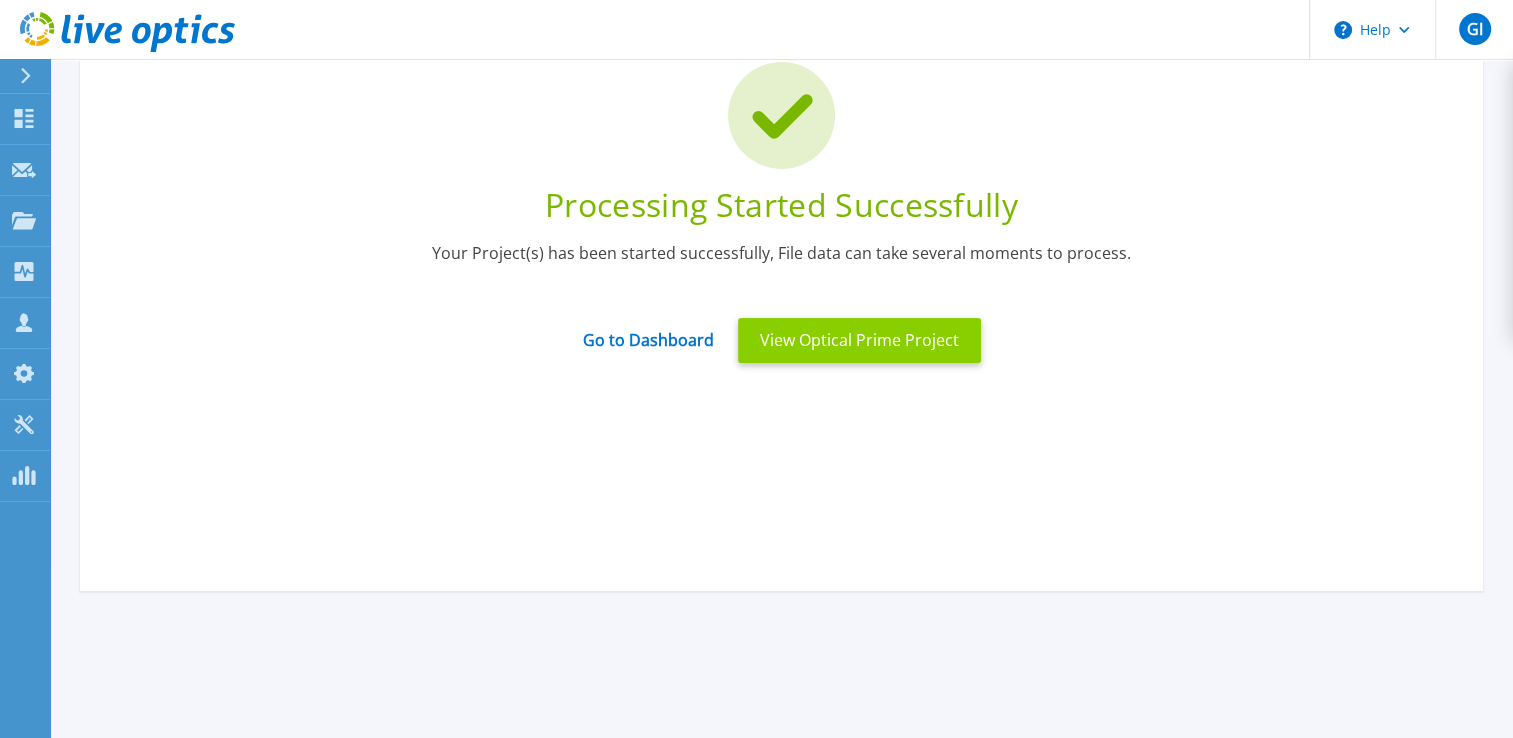 click on "View Optical Prime Project" at bounding box center (859, 340) 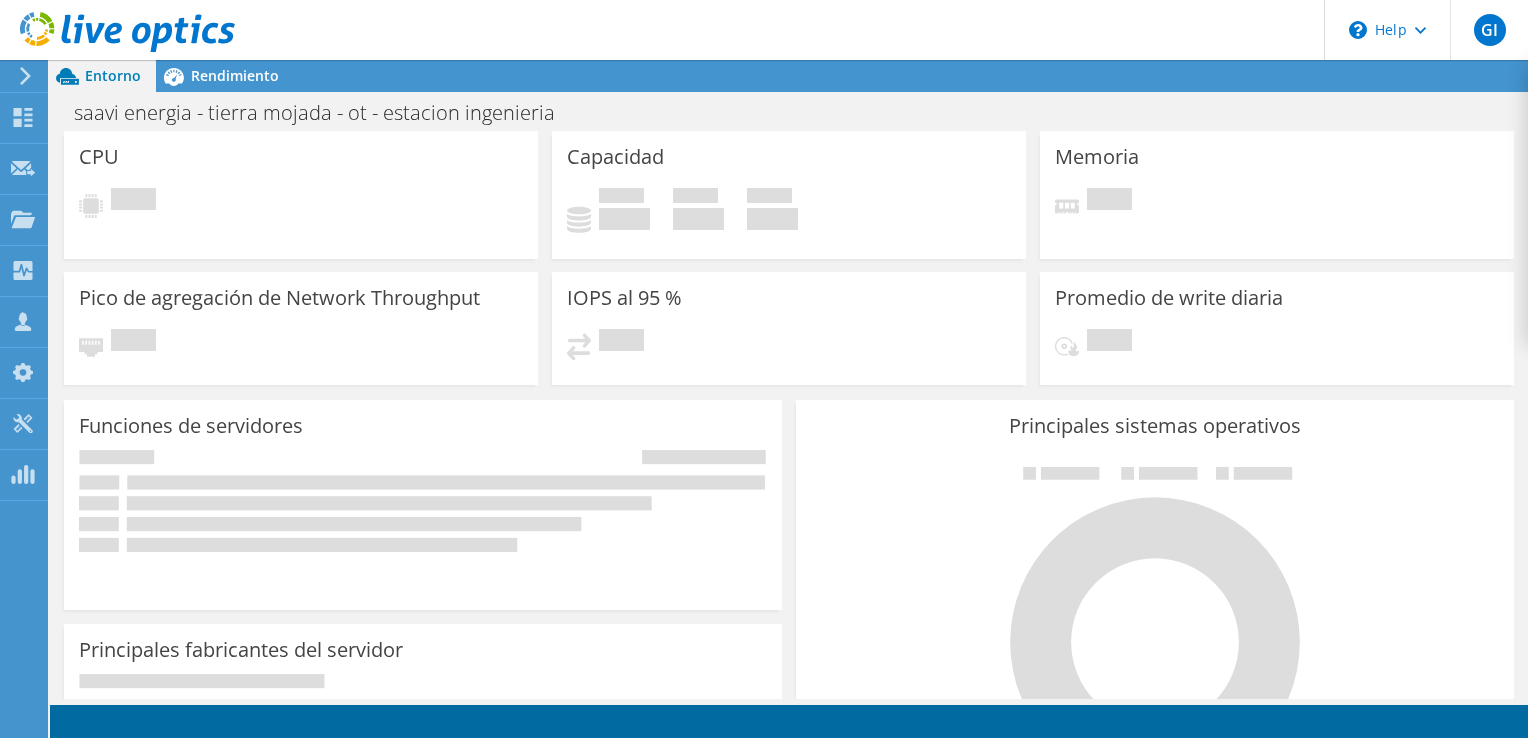 scroll, scrollTop: 0, scrollLeft: 0, axis: both 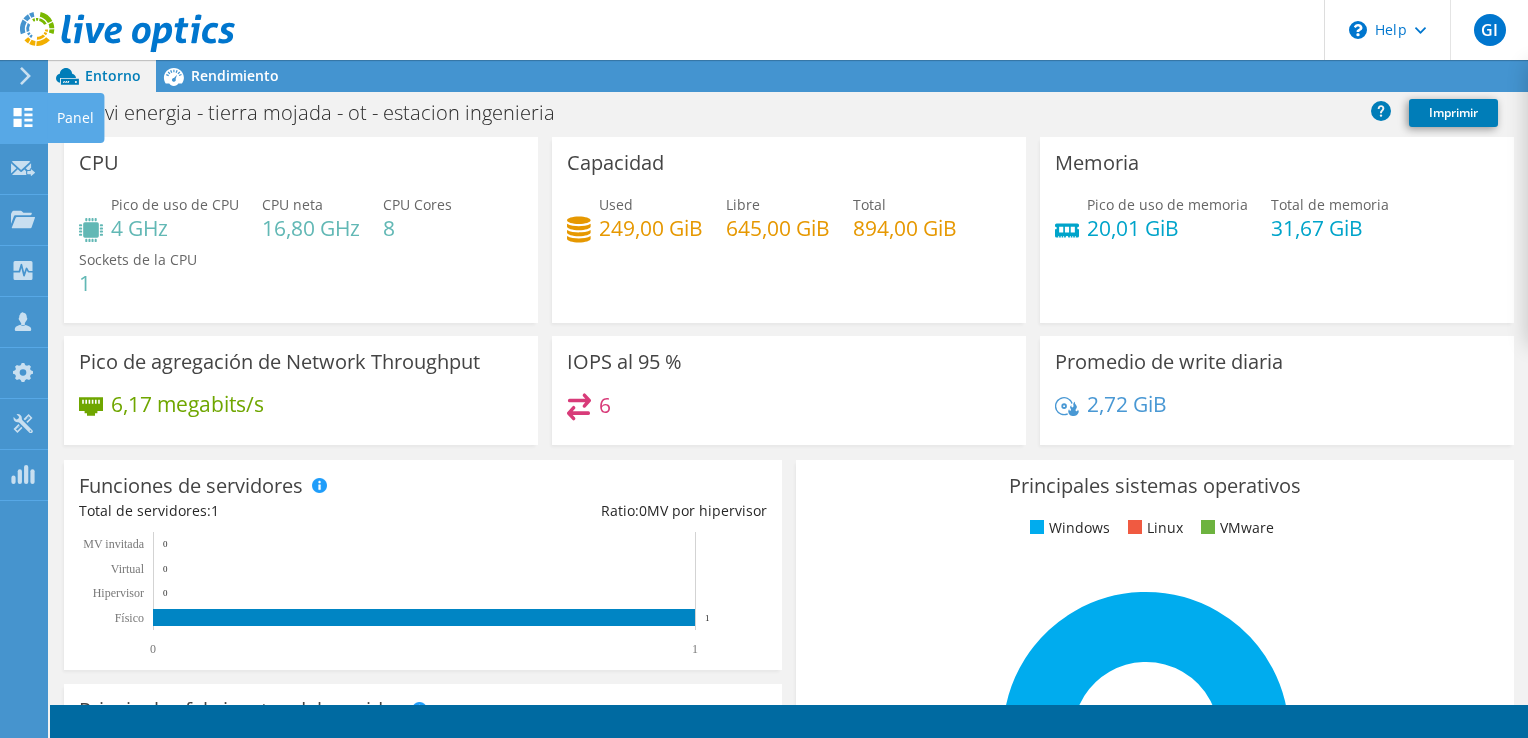 click on "Panel" at bounding box center [-66, 118] 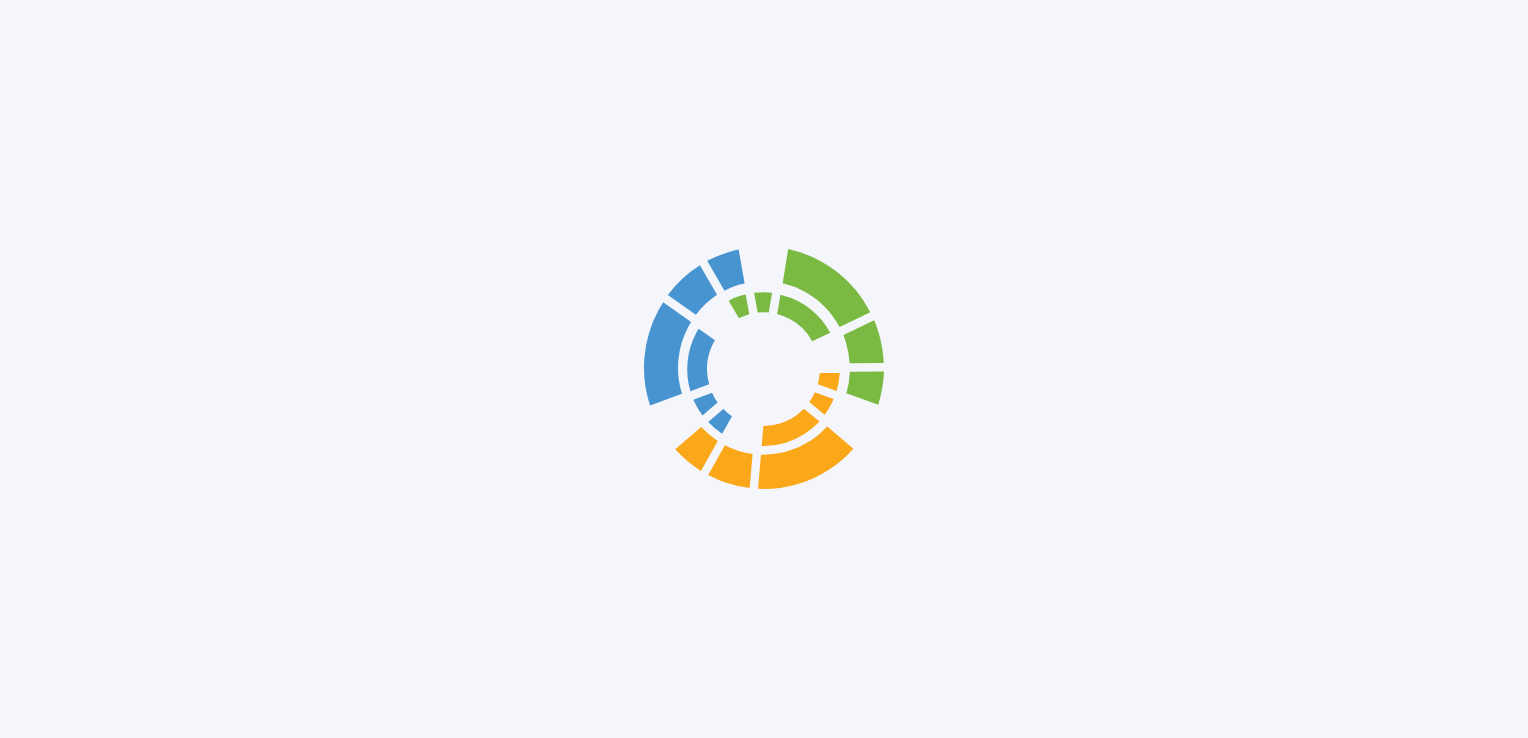 scroll, scrollTop: 0, scrollLeft: 0, axis: both 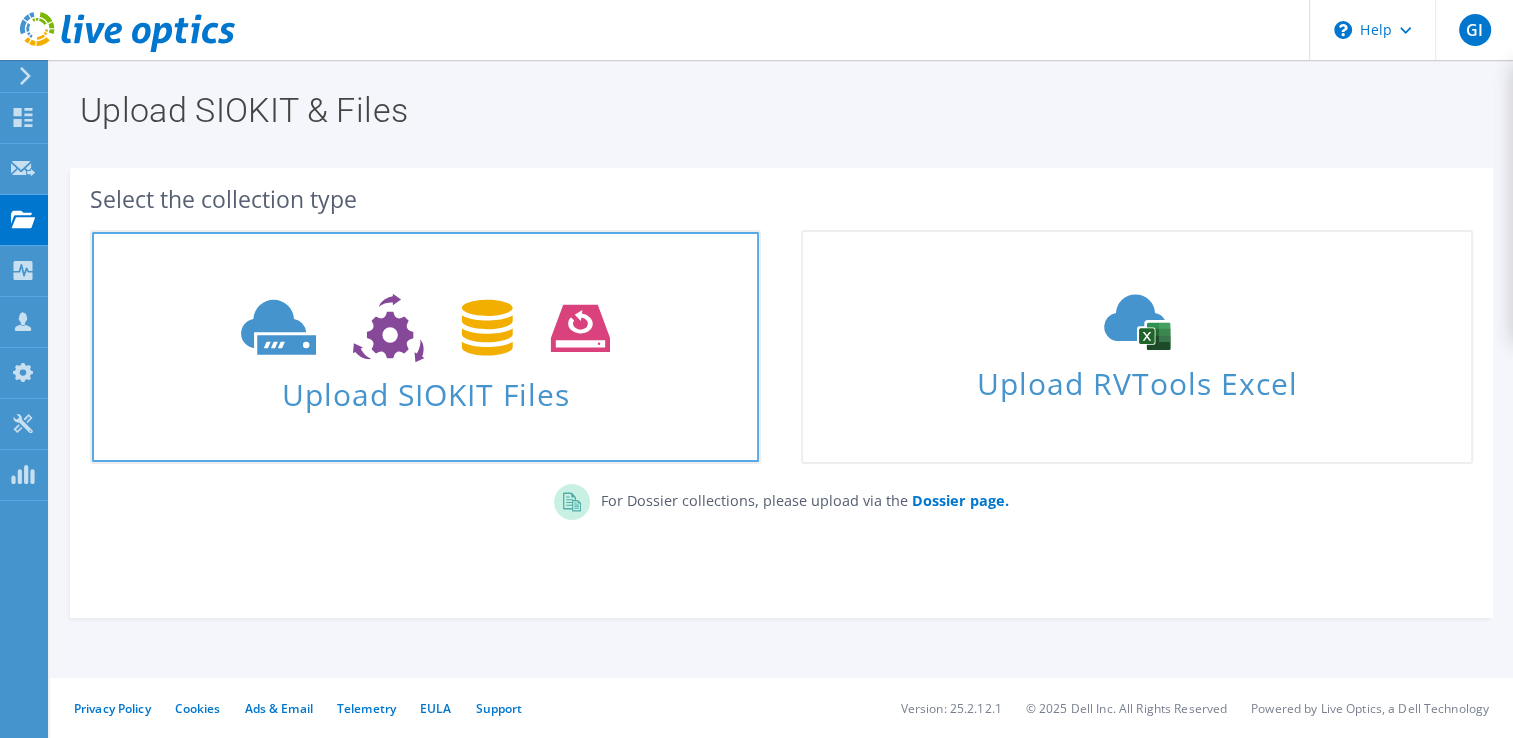 click at bounding box center (425, 328) 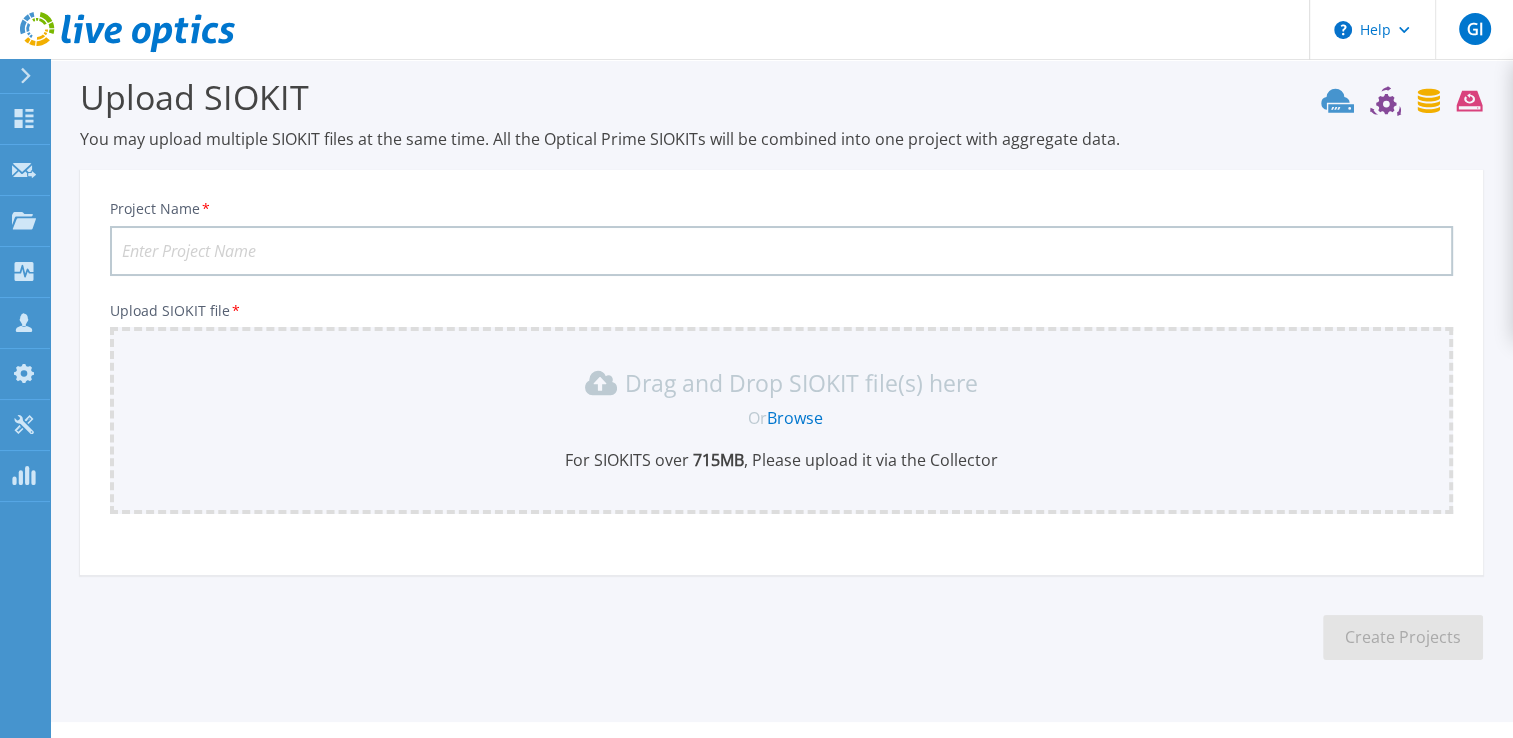 scroll, scrollTop: 56, scrollLeft: 0, axis: vertical 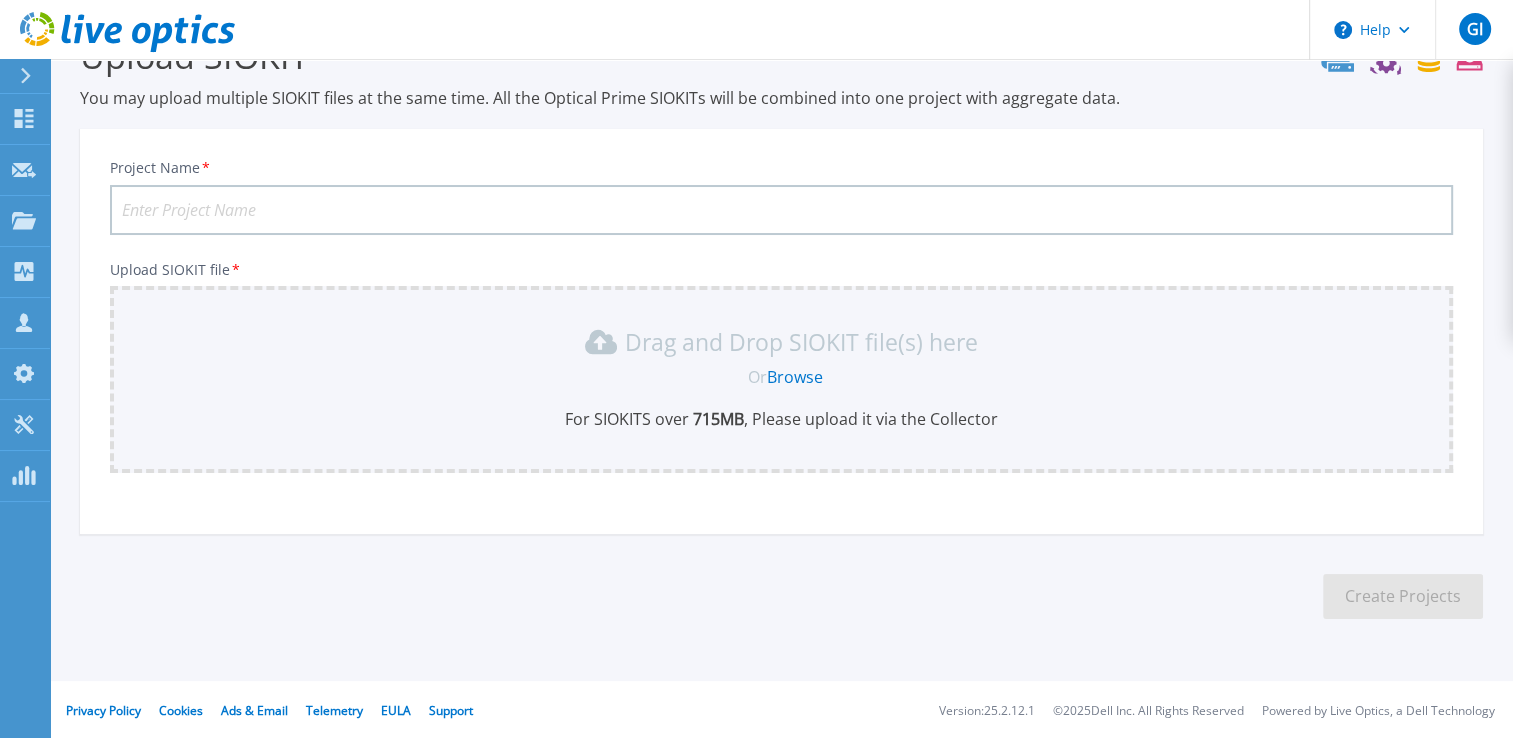 click on "Project Name *" at bounding box center [781, 210] 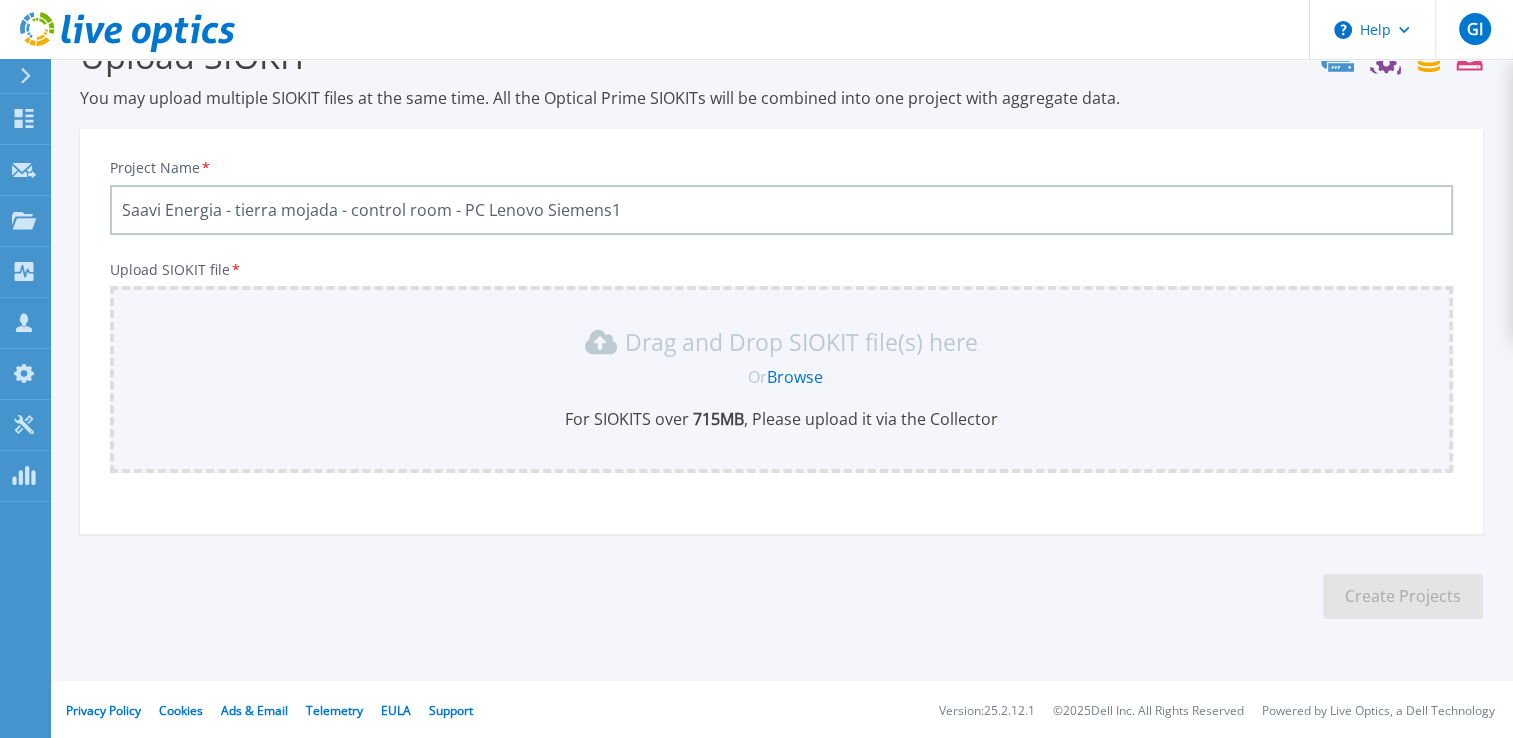 type on "Saavi Energia - tierra mojada - control room - PC Lenovo Siemens1" 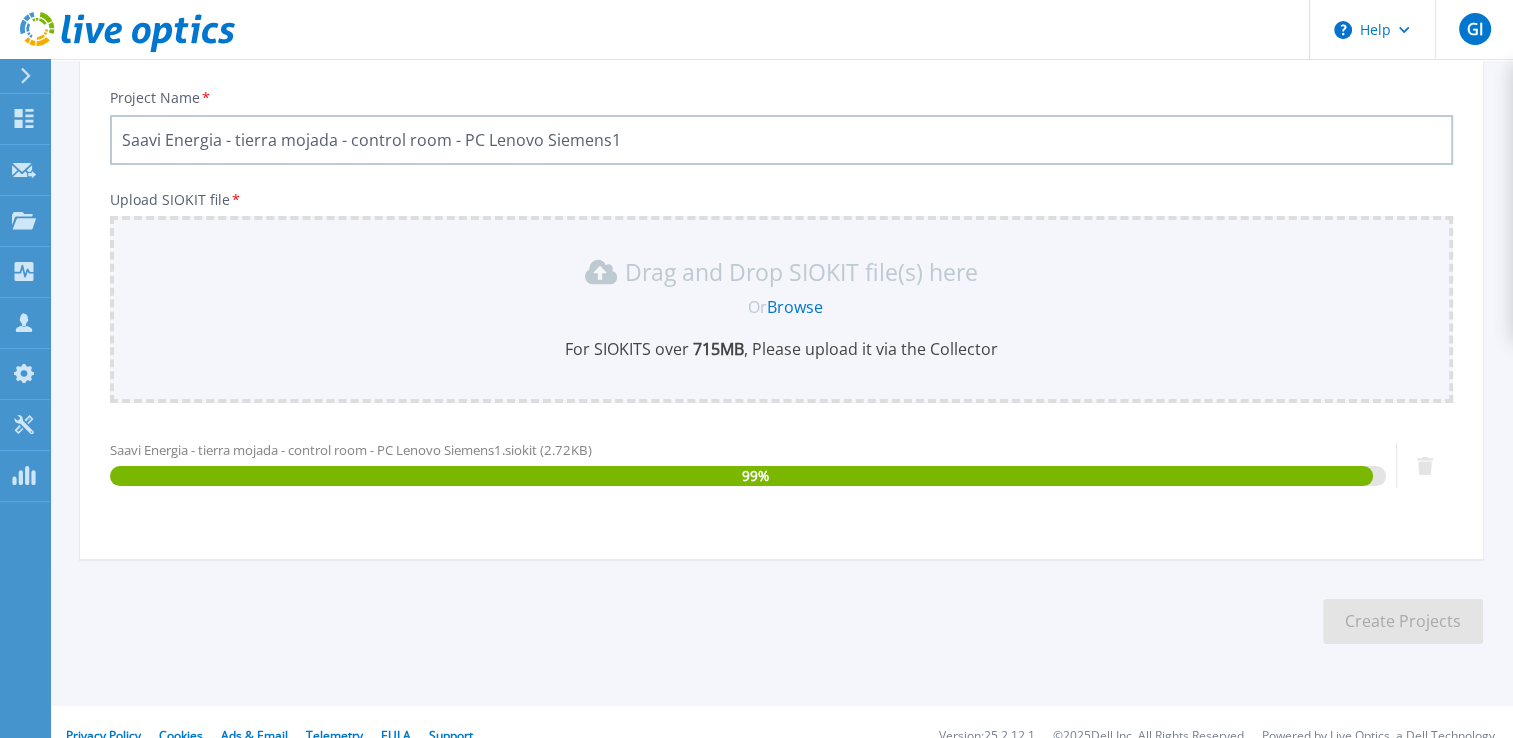 scroll, scrollTop: 152, scrollLeft: 0, axis: vertical 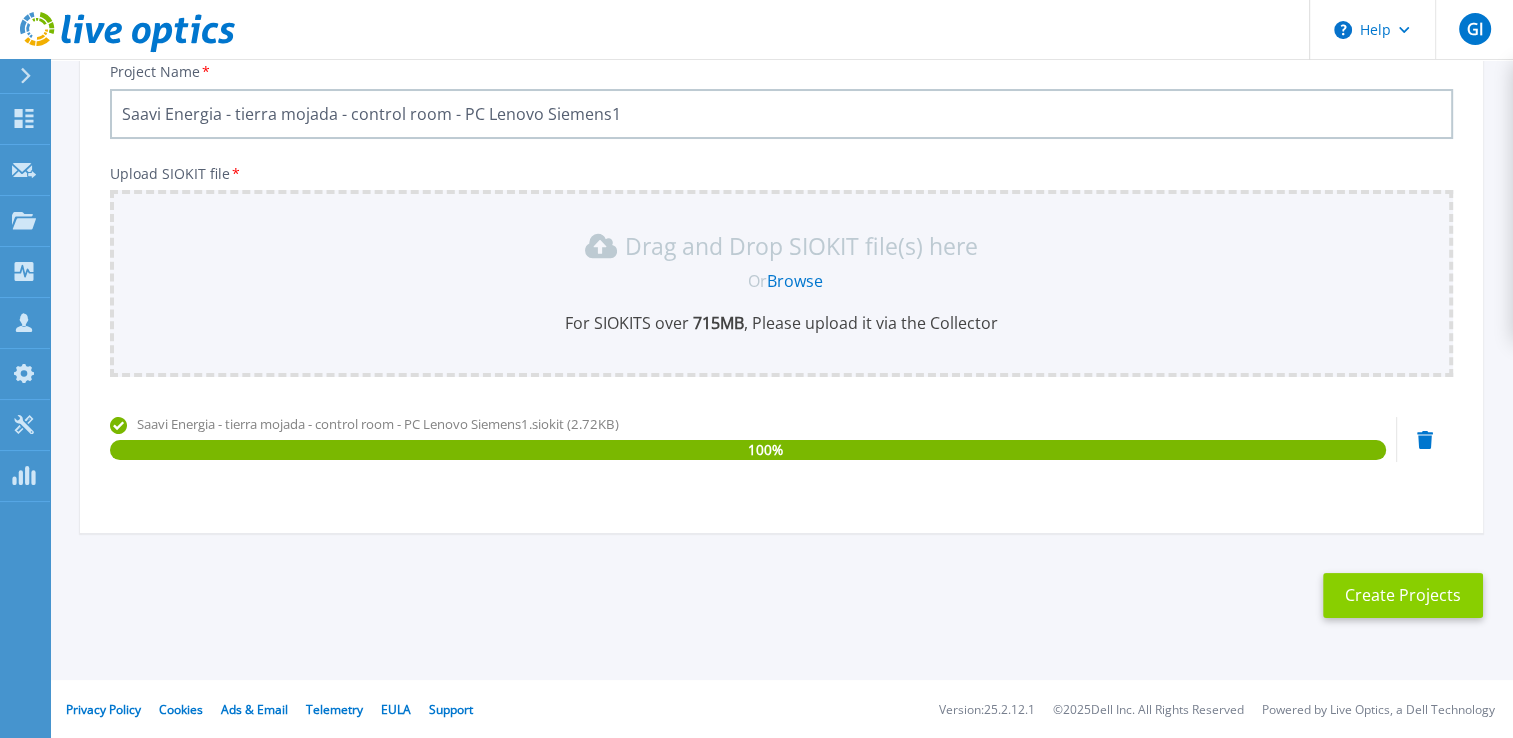 click on "Create Projects" at bounding box center (1403, 595) 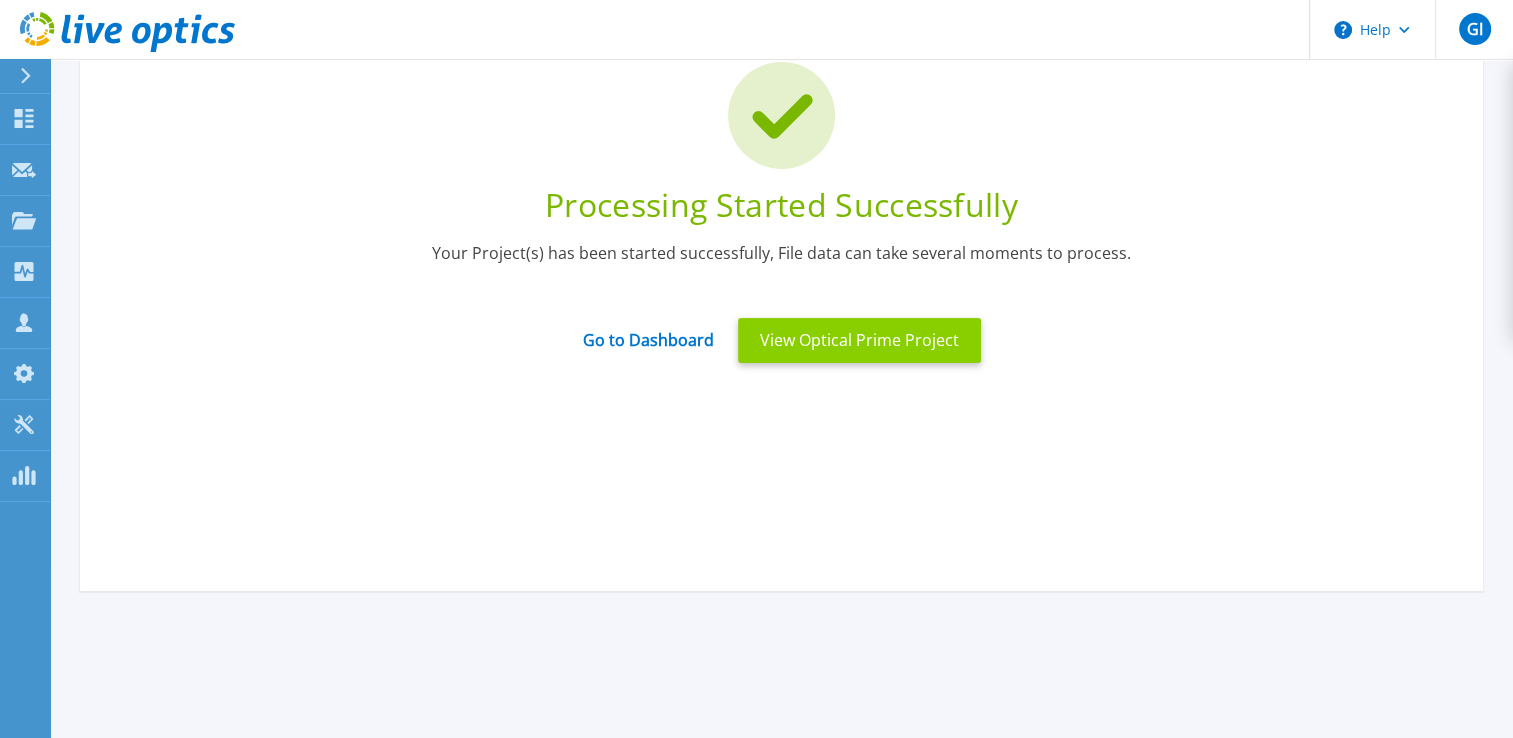 click on "View Optical Prime Project" at bounding box center [859, 340] 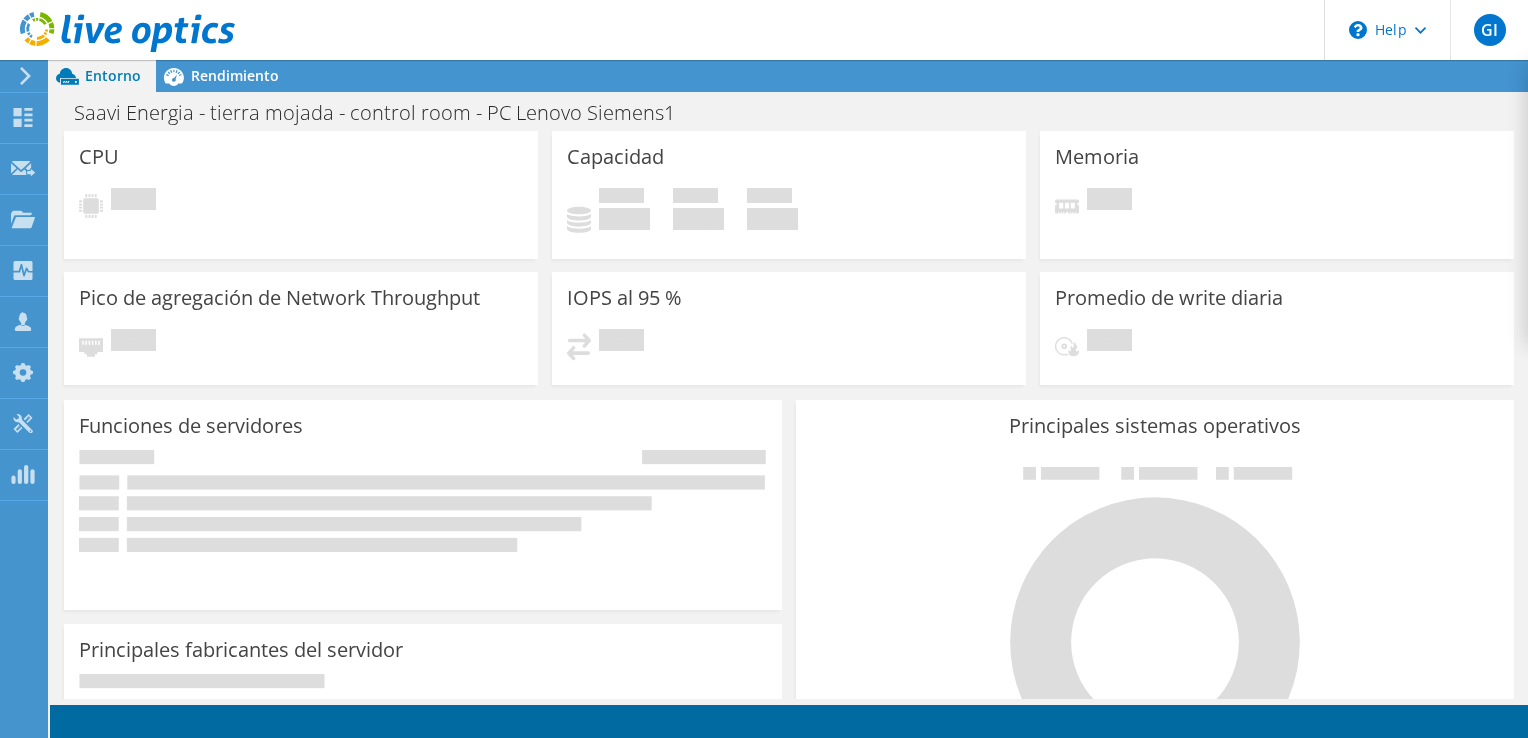scroll, scrollTop: 0, scrollLeft: 0, axis: both 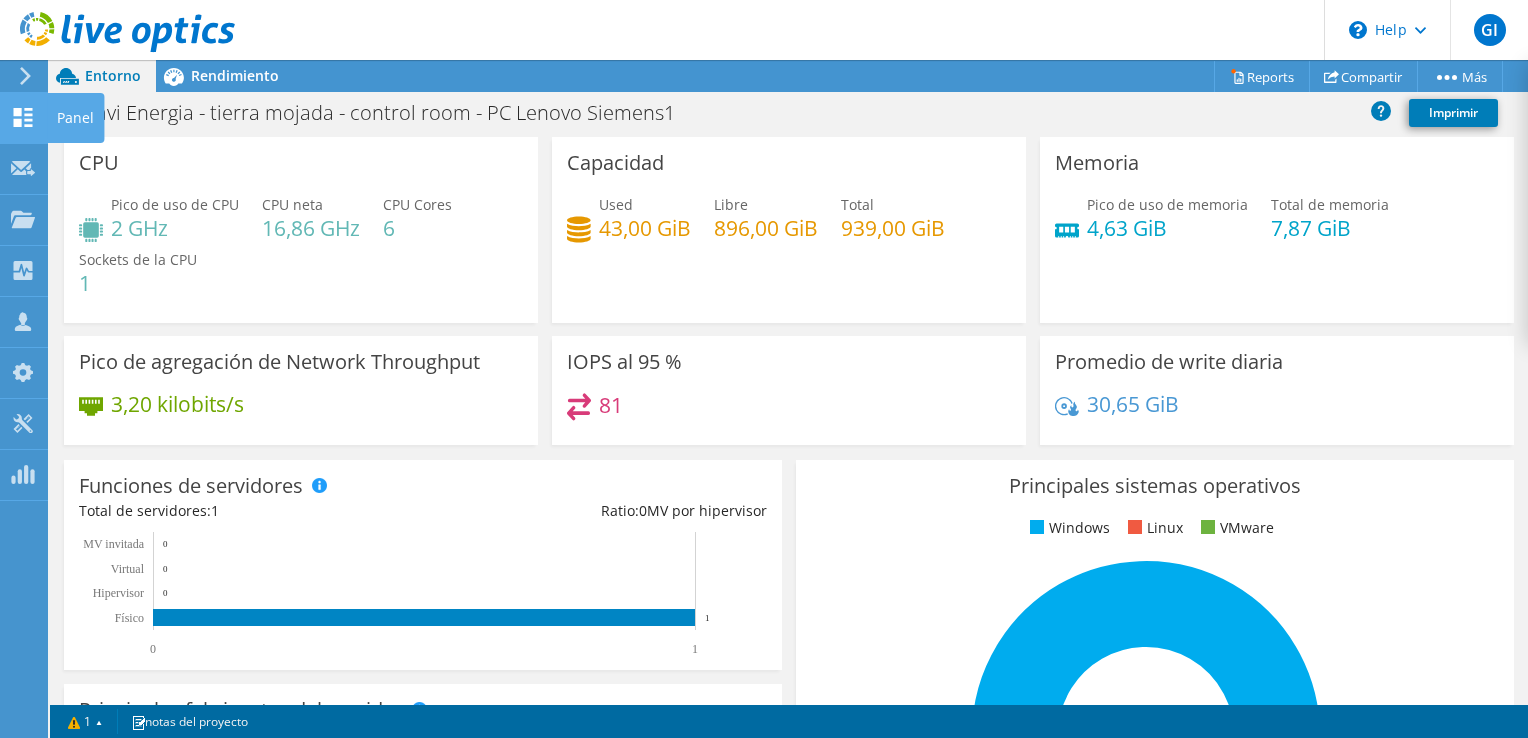 click on "Panel" at bounding box center (-66, 118) 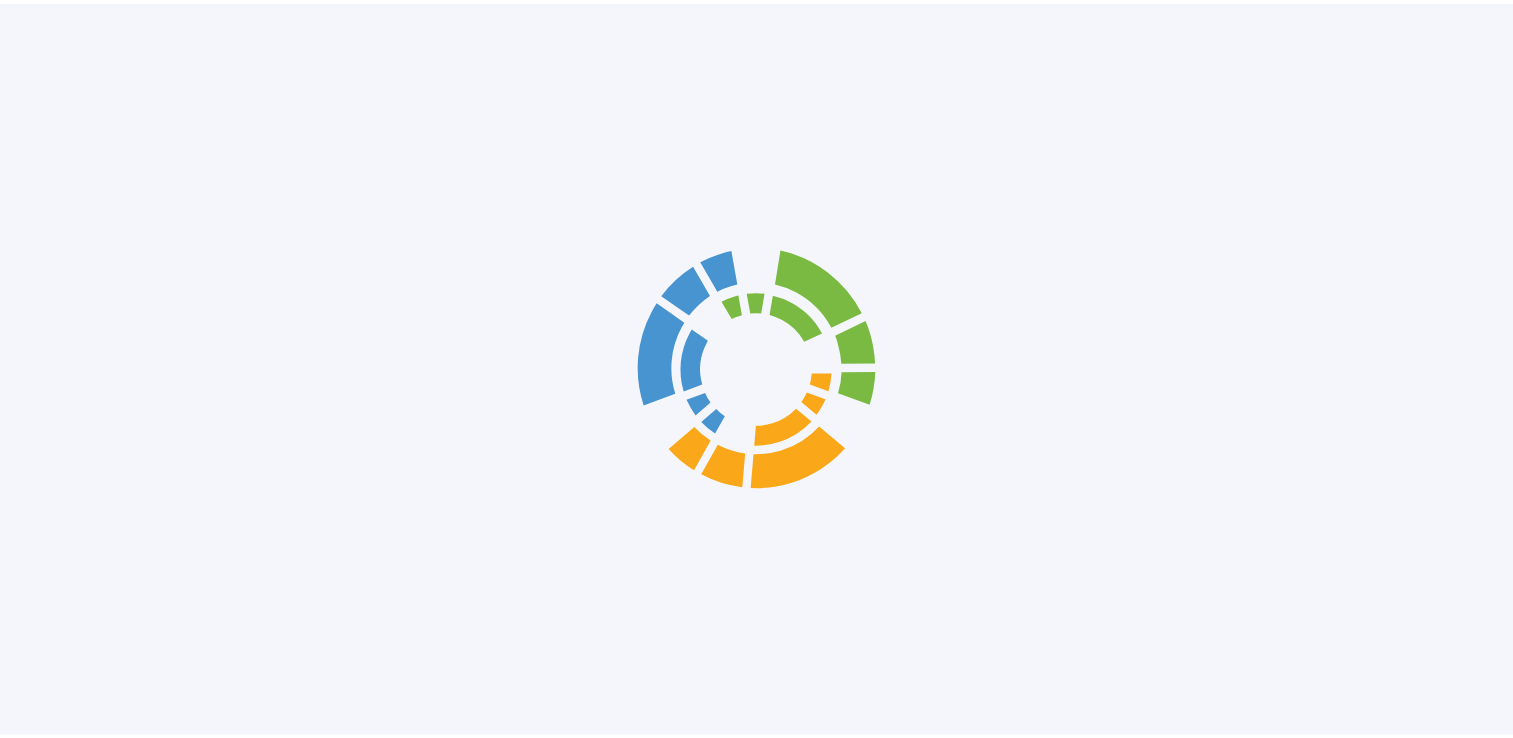 scroll, scrollTop: 0, scrollLeft: 0, axis: both 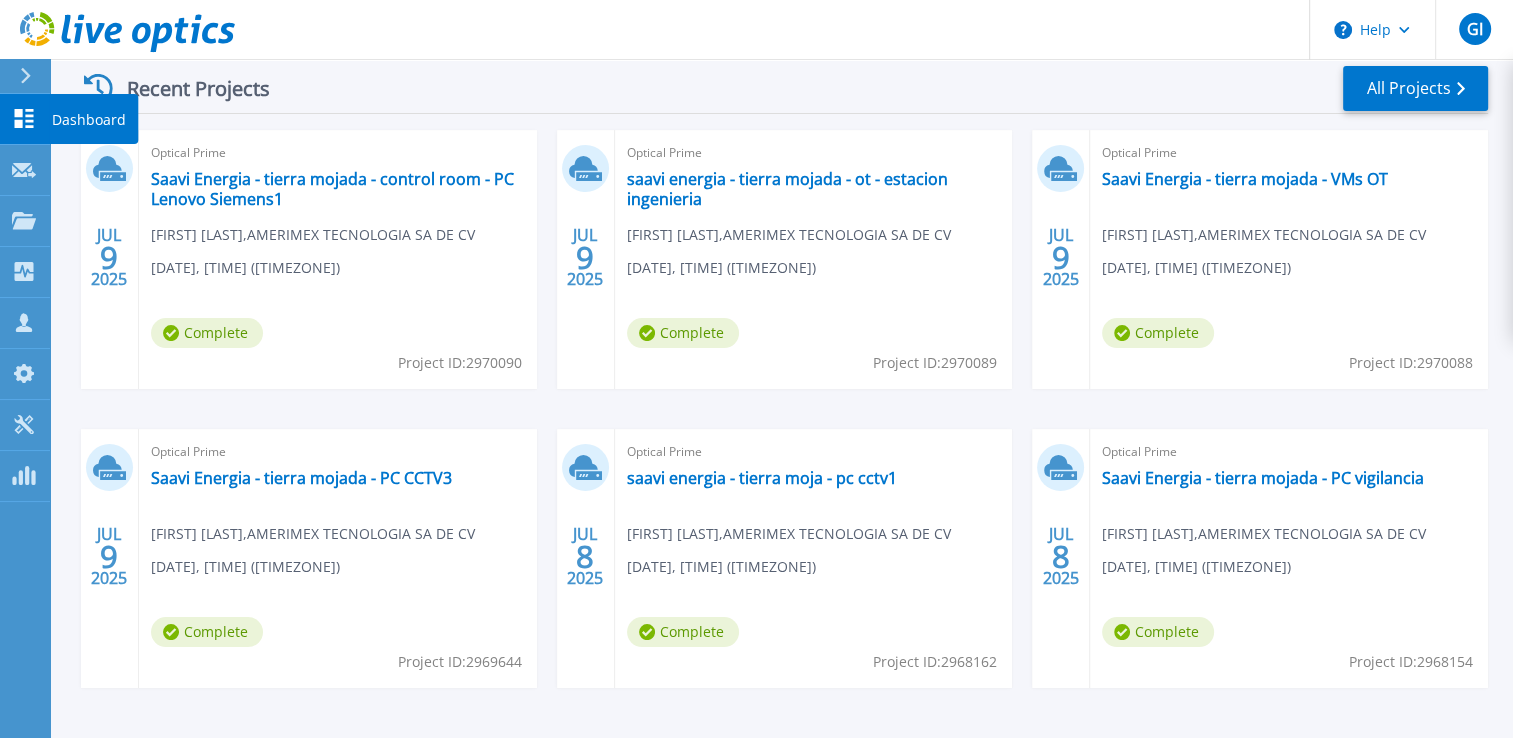 click on "Dashboard Dashboard" at bounding box center (25, 119) 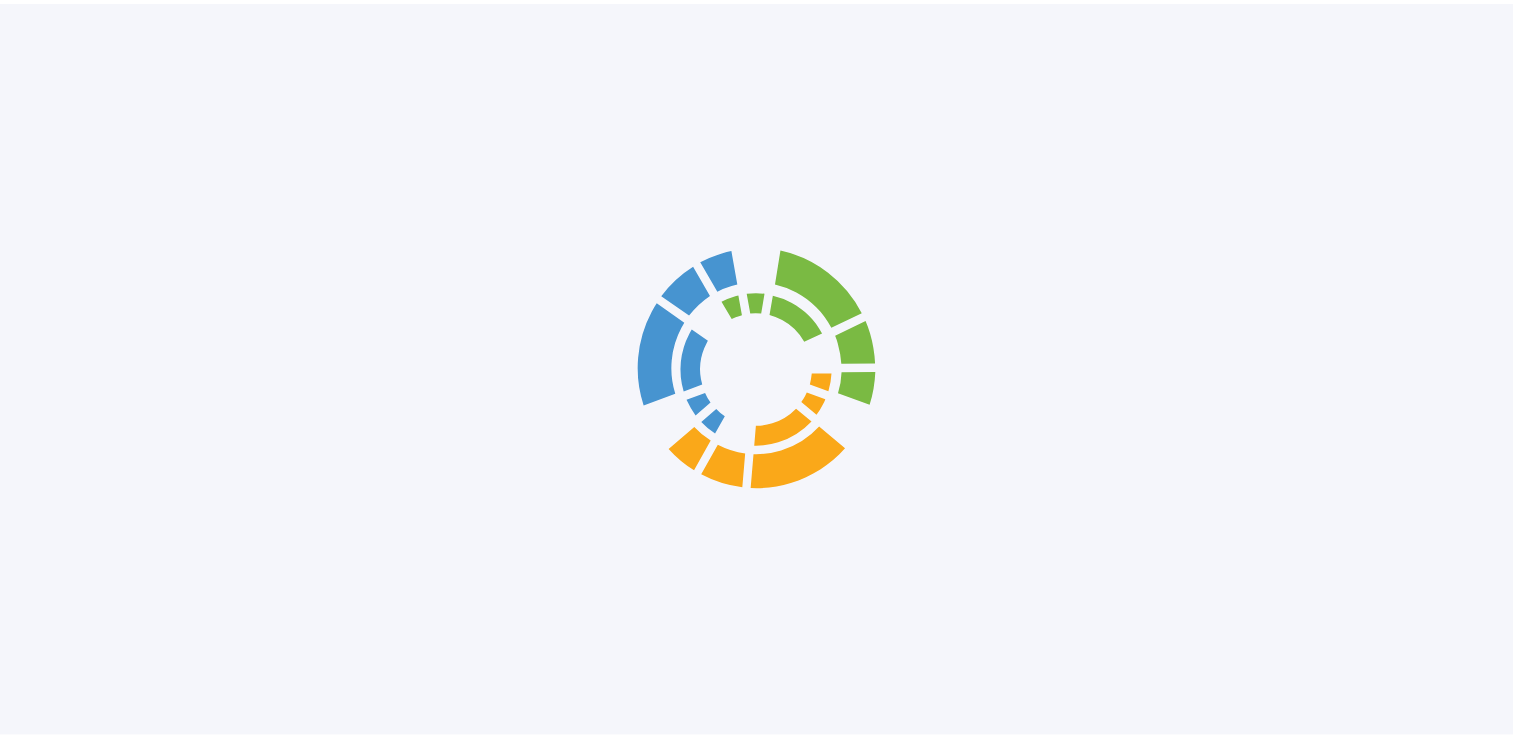 scroll, scrollTop: 0, scrollLeft: 0, axis: both 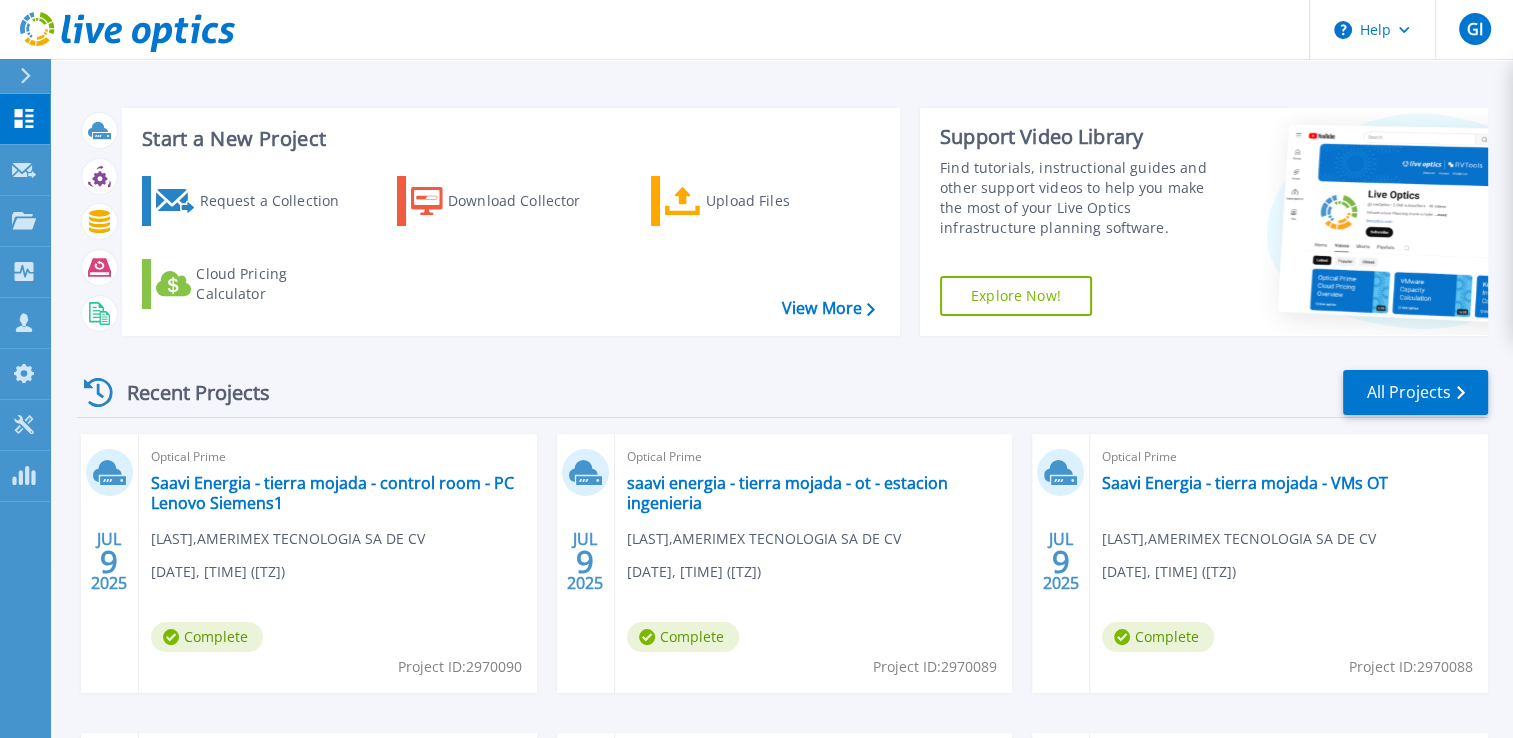 click at bounding box center [26, 76] 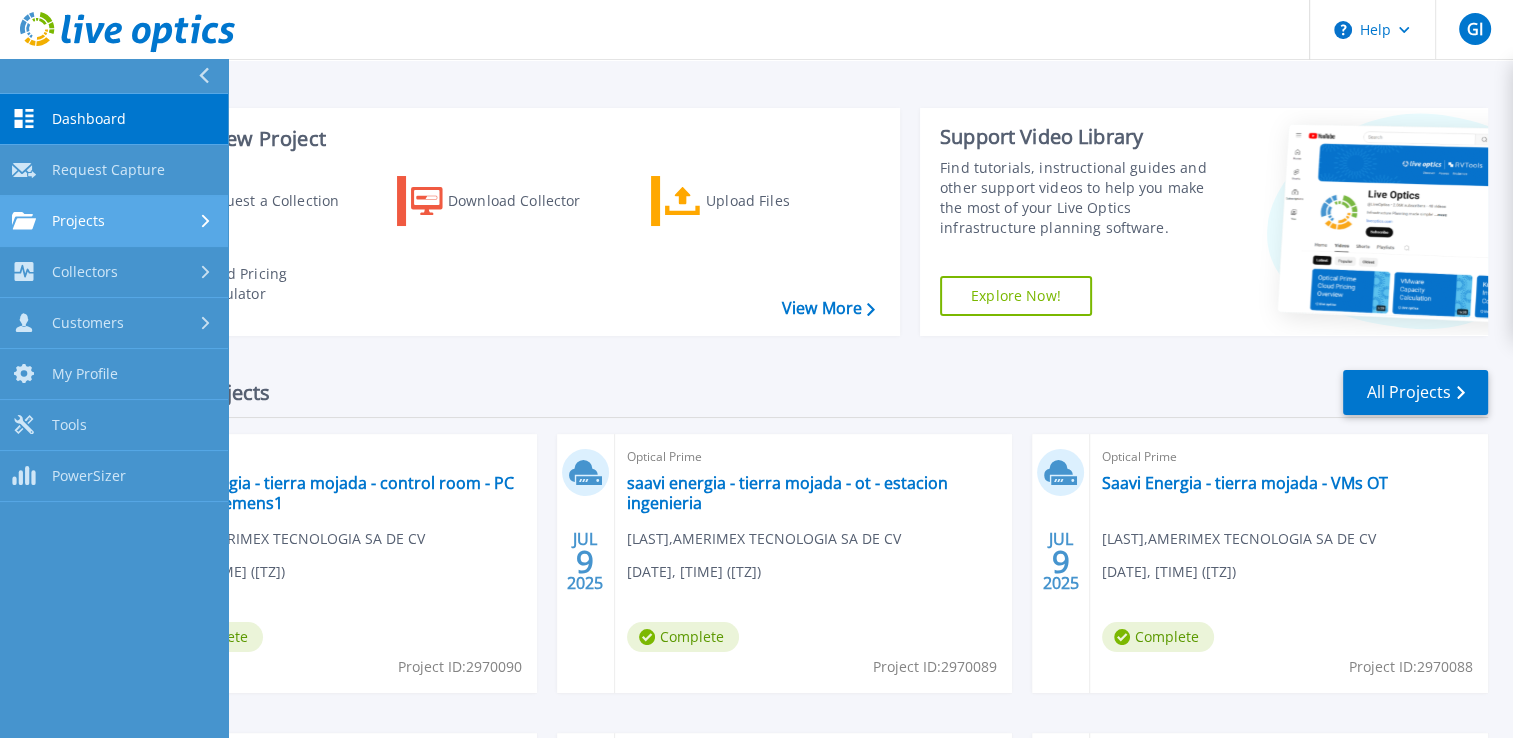 click on "Projects" at bounding box center (114, 221) 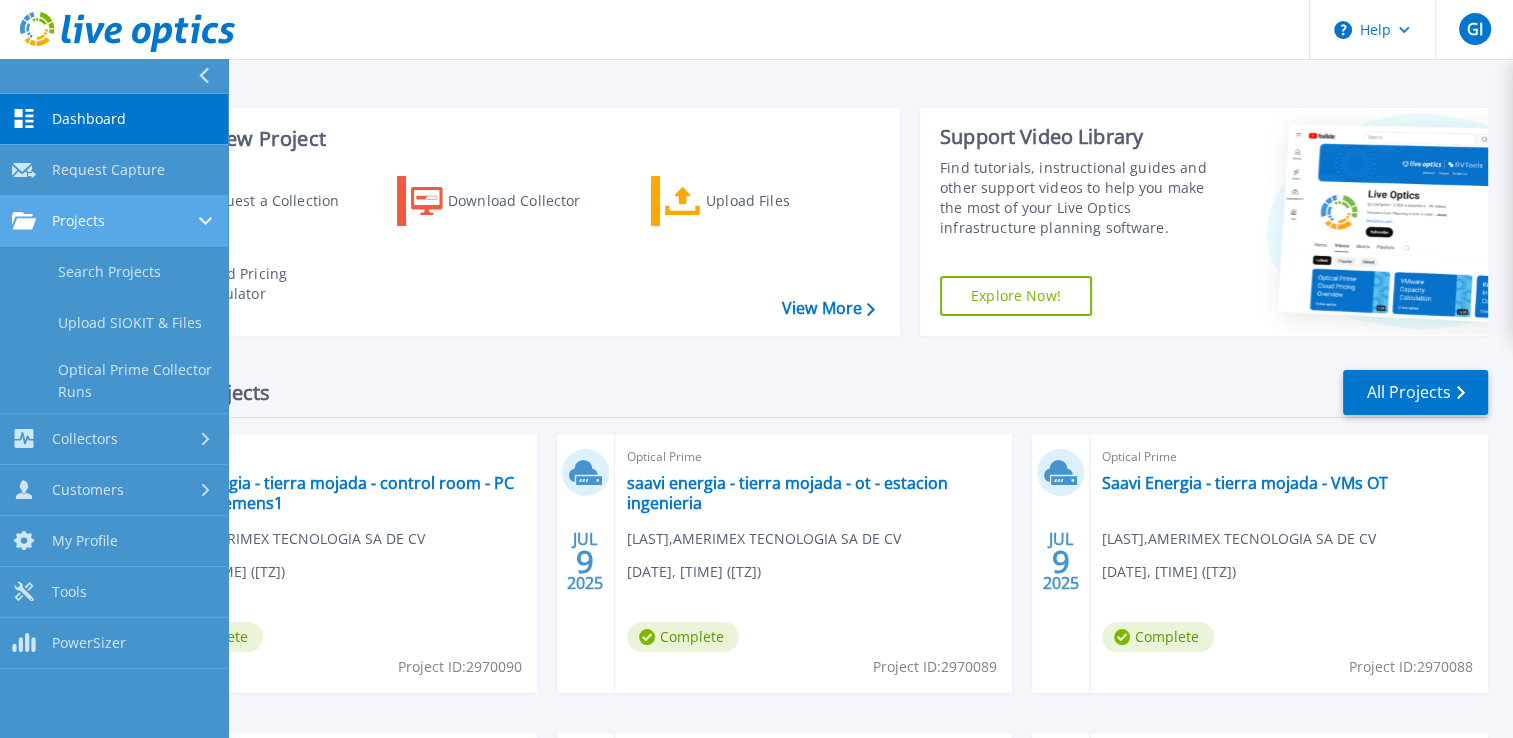 click on "Projects" at bounding box center [114, 221] 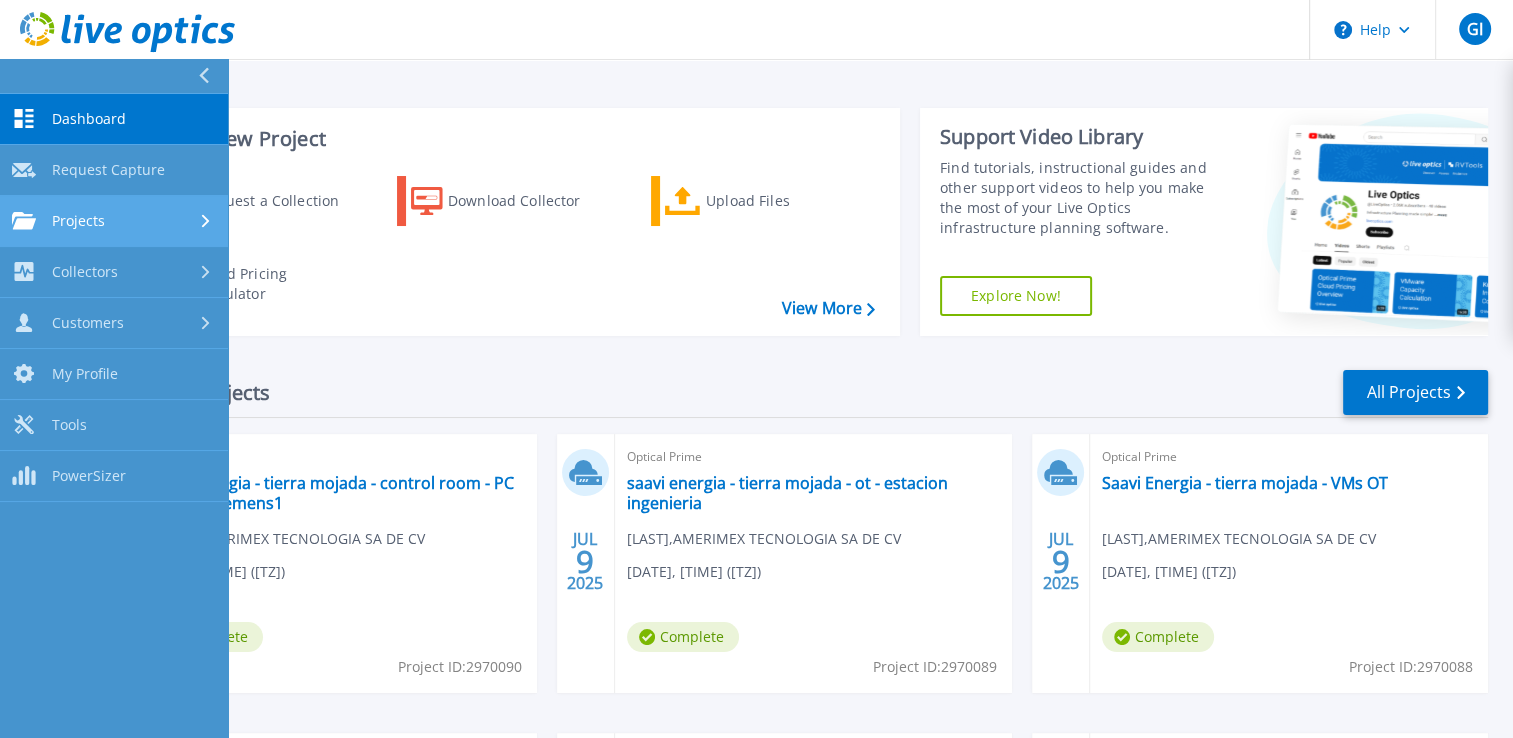click on "Projects" at bounding box center (114, 221) 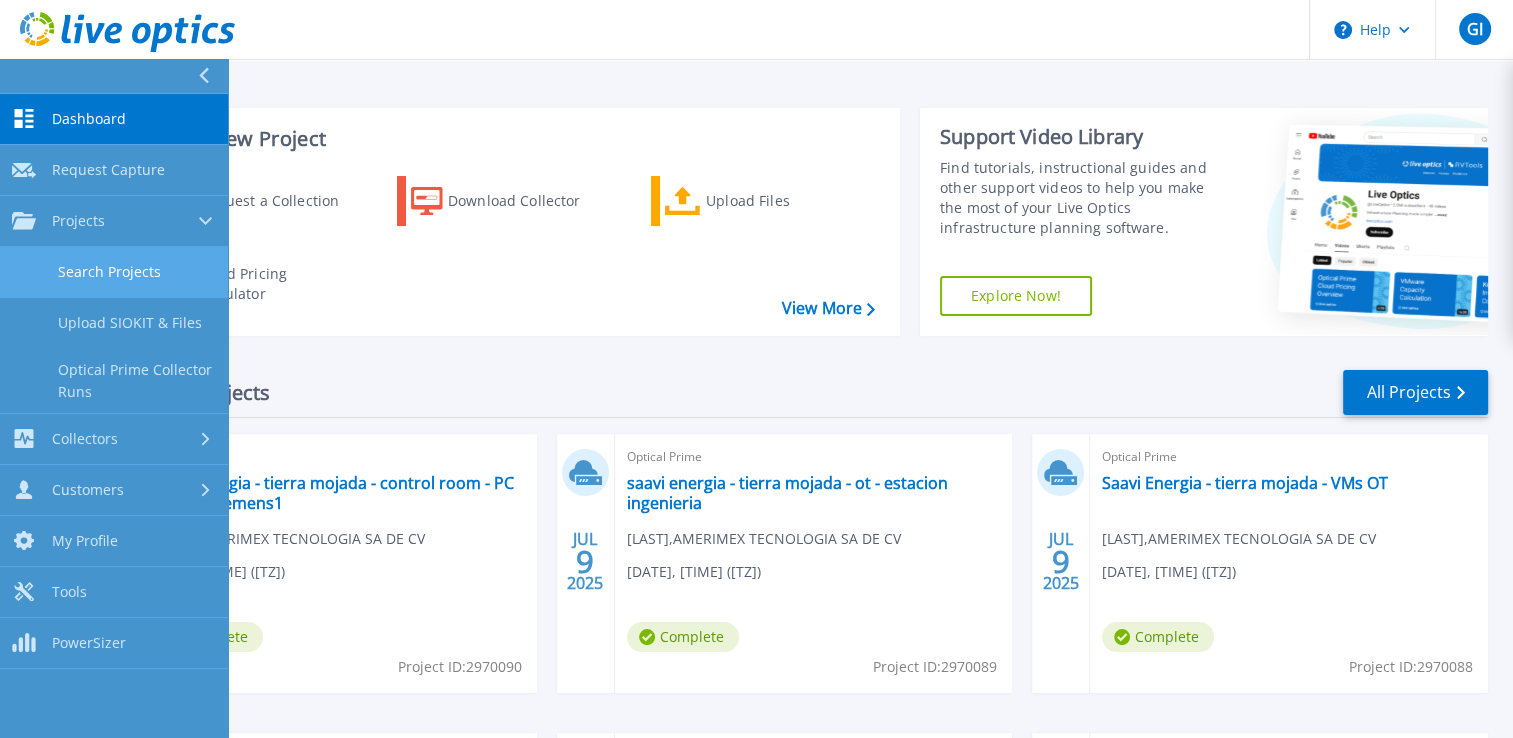 click on "Search Projects" at bounding box center (114, 272) 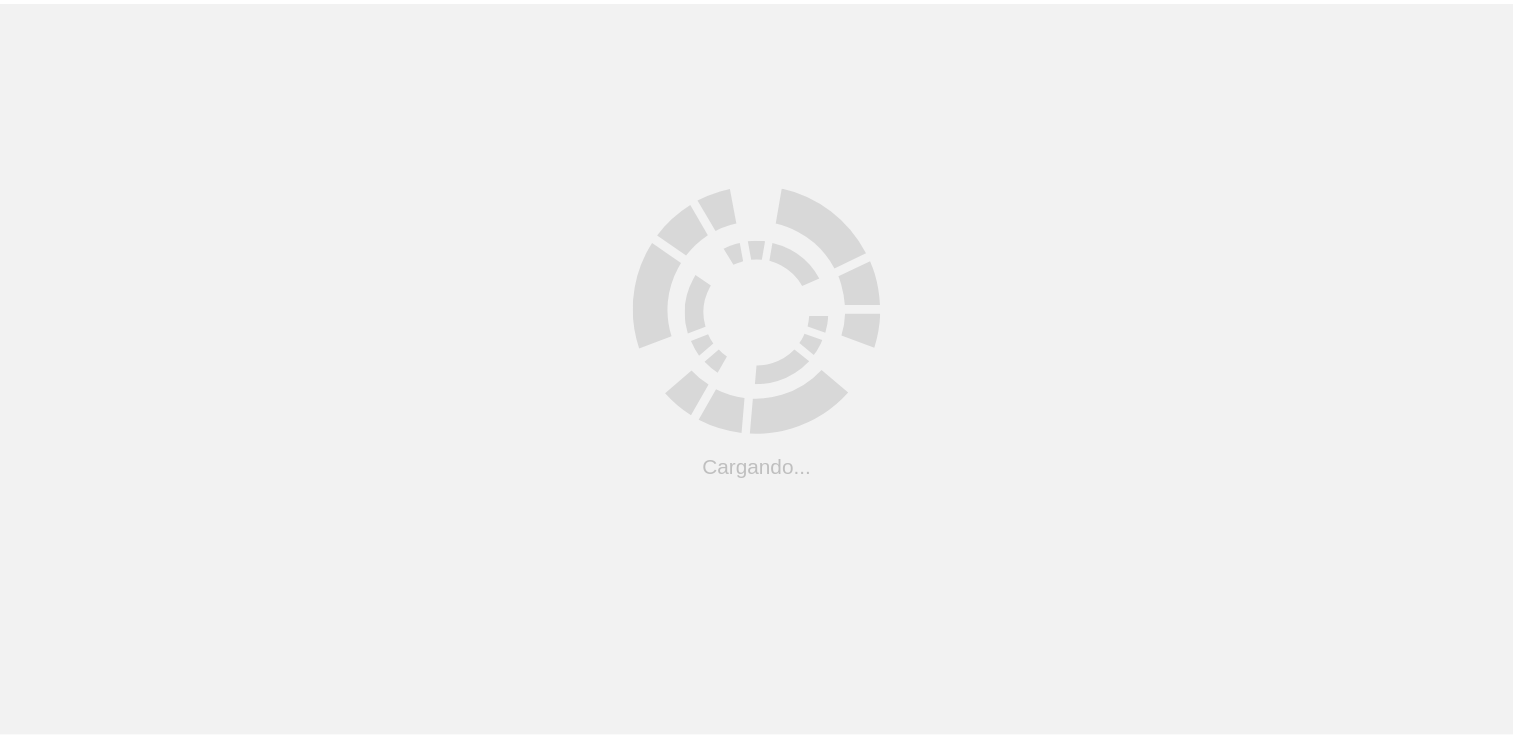 scroll, scrollTop: 0, scrollLeft: 0, axis: both 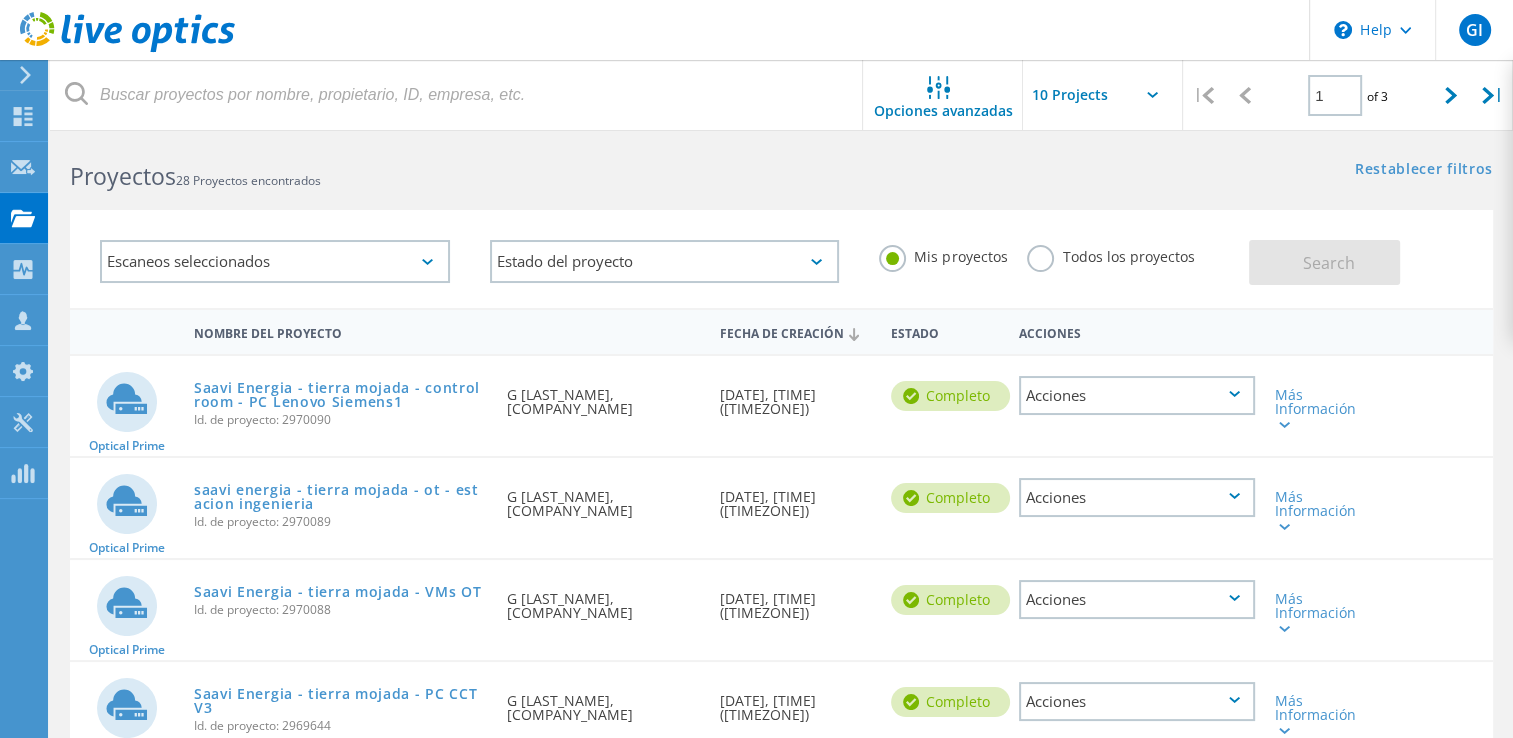 click at bounding box center [1103, 101] 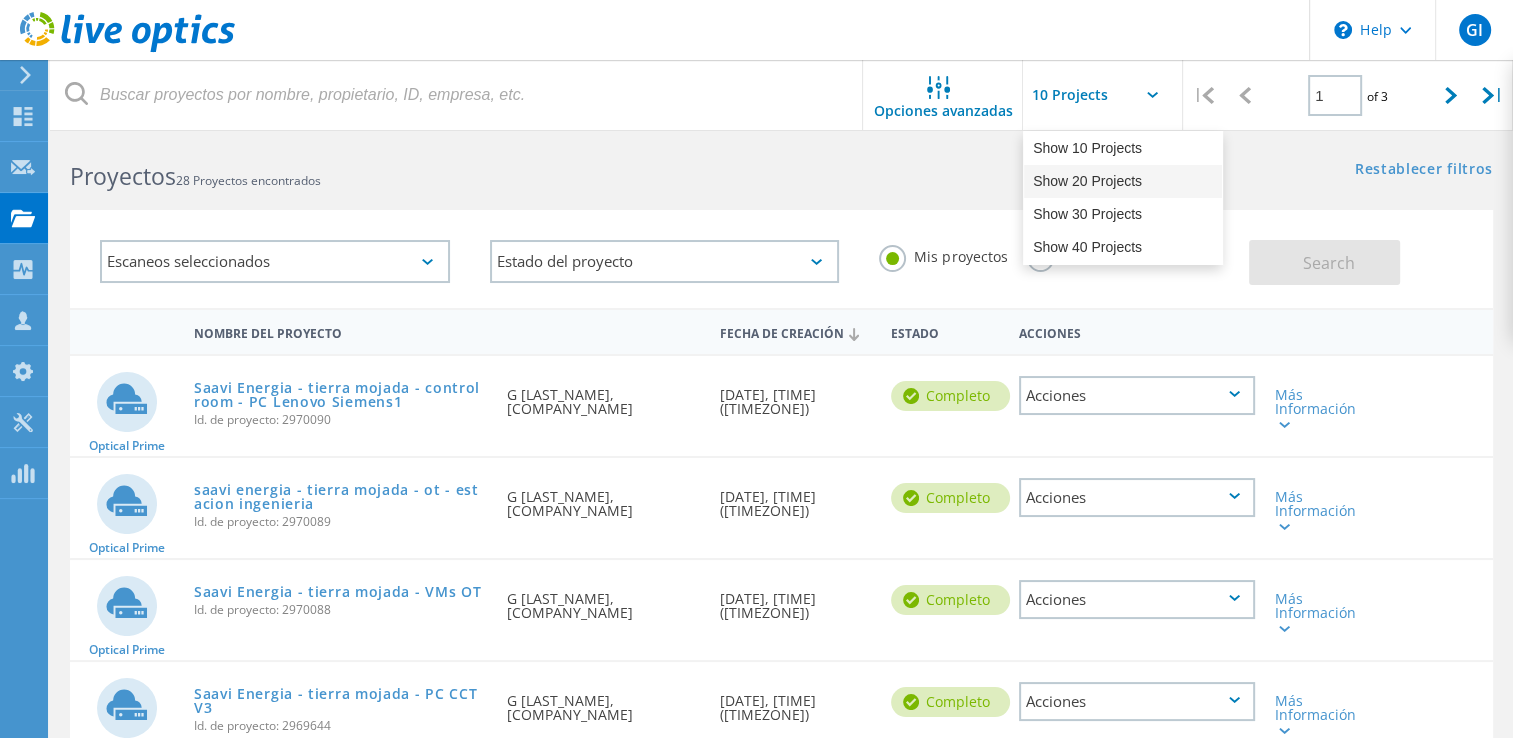 click on "Show 20 Projects" at bounding box center [1123, 181] 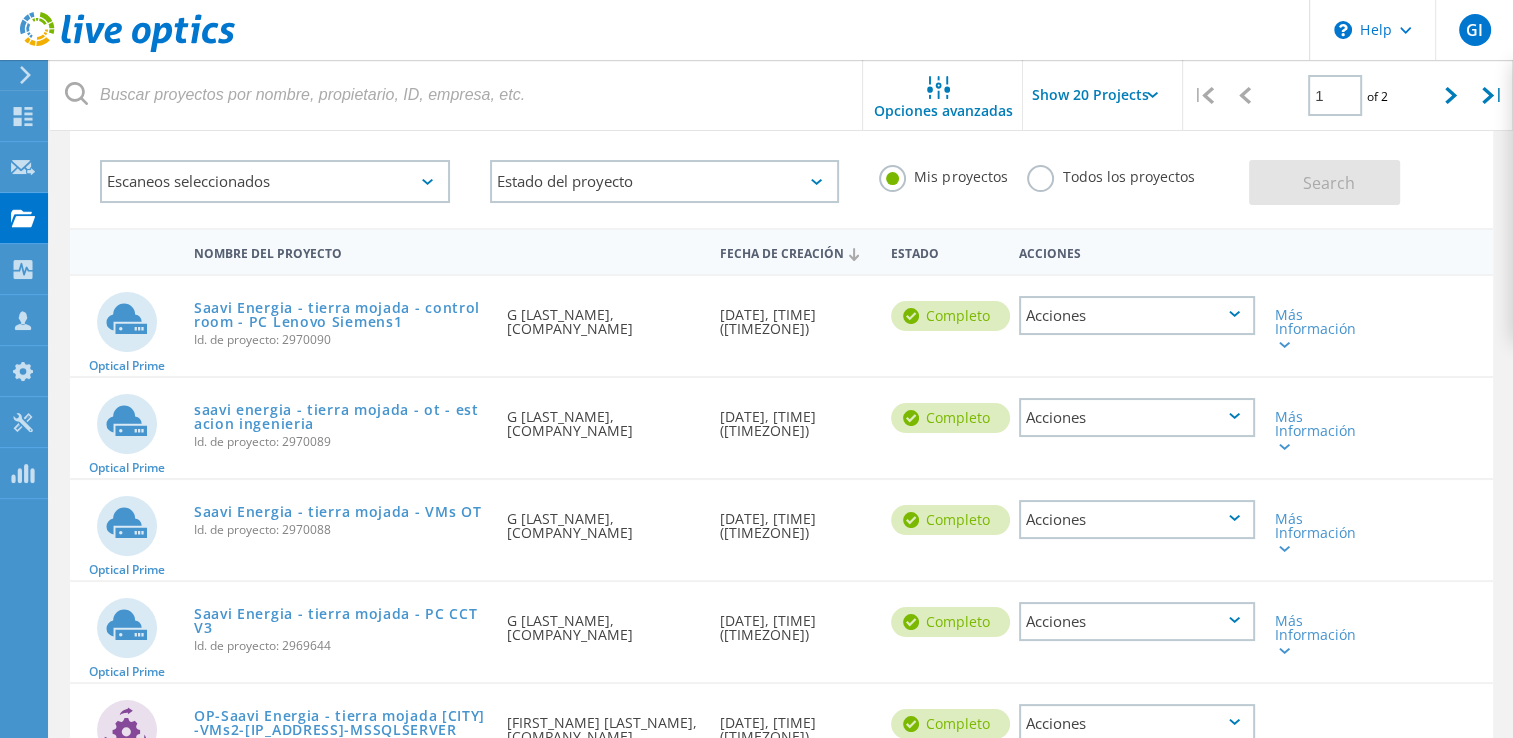 scroll, scrollTop: 0, scrollLeft: 0, axis: both 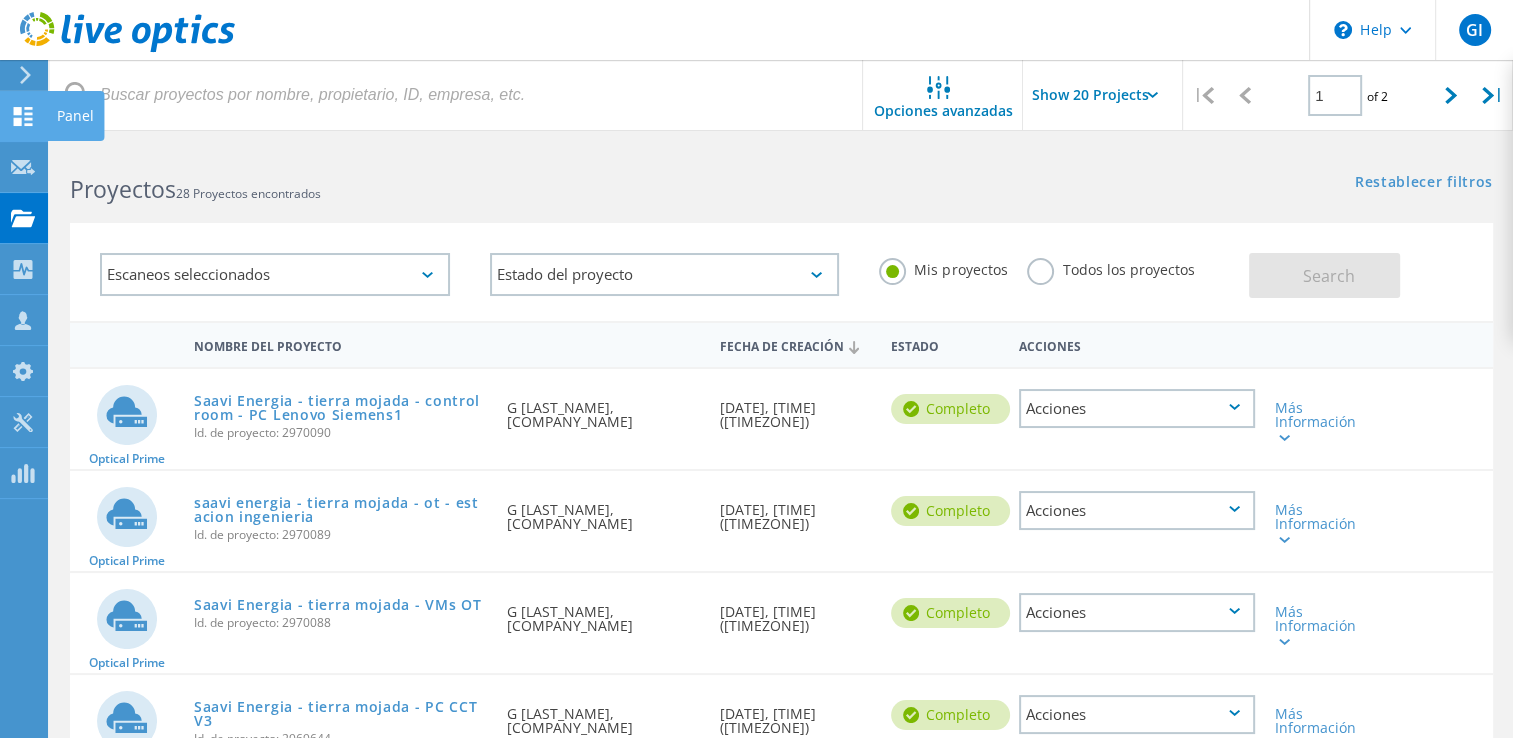 click at bounding box center [23, 116] 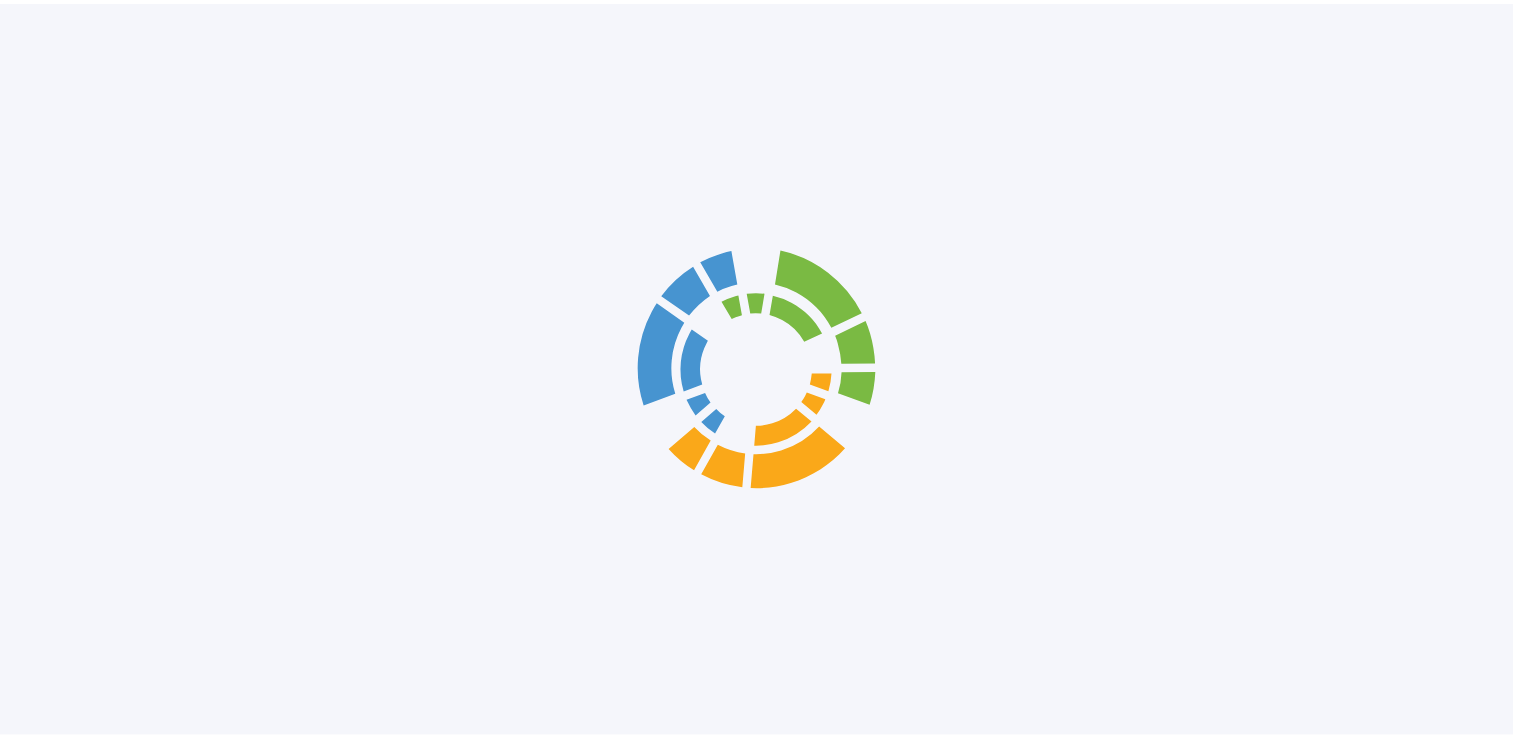 scroll, scrollTop: 0, scrollLeft: 0, axis: both 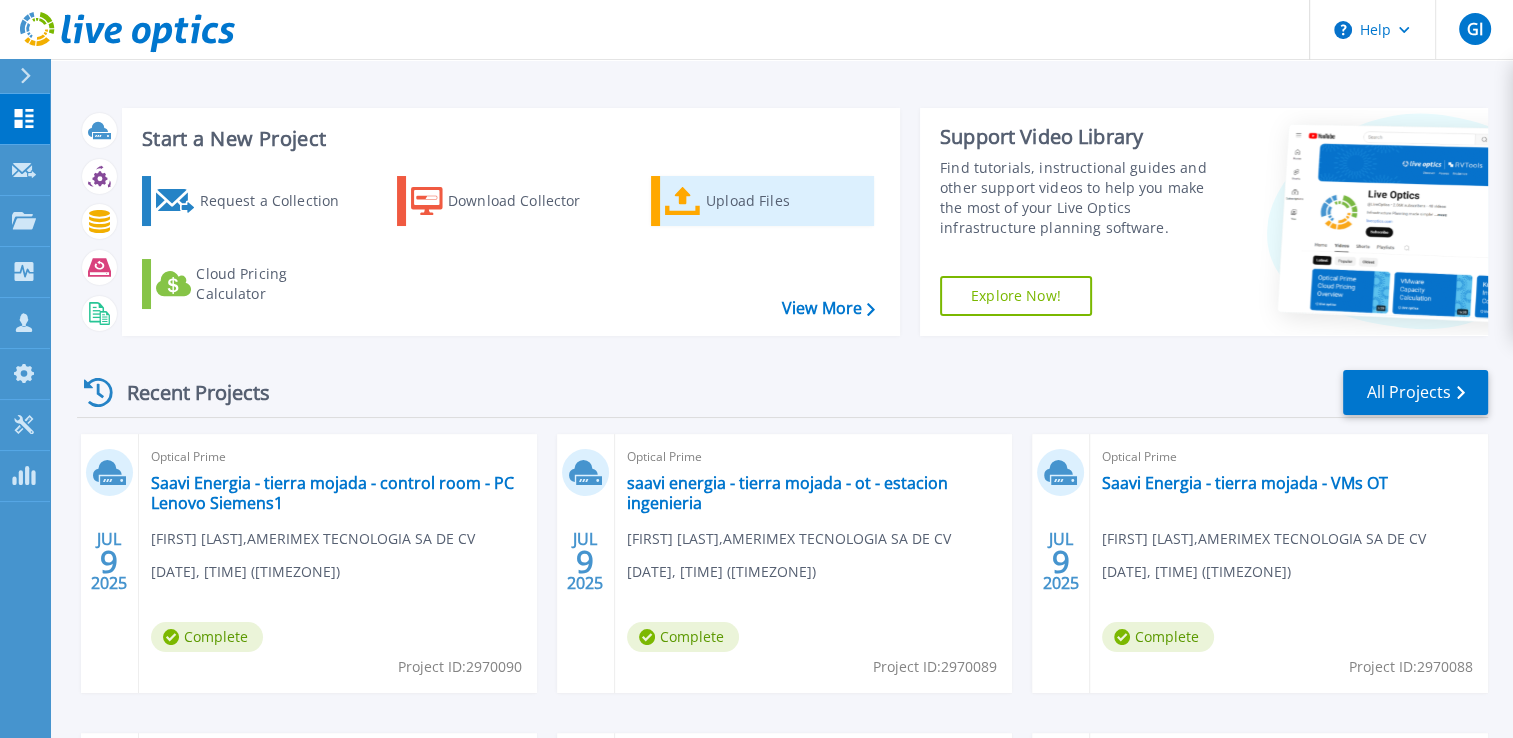 click on "Upload Files" at bounding box center [762, 201] 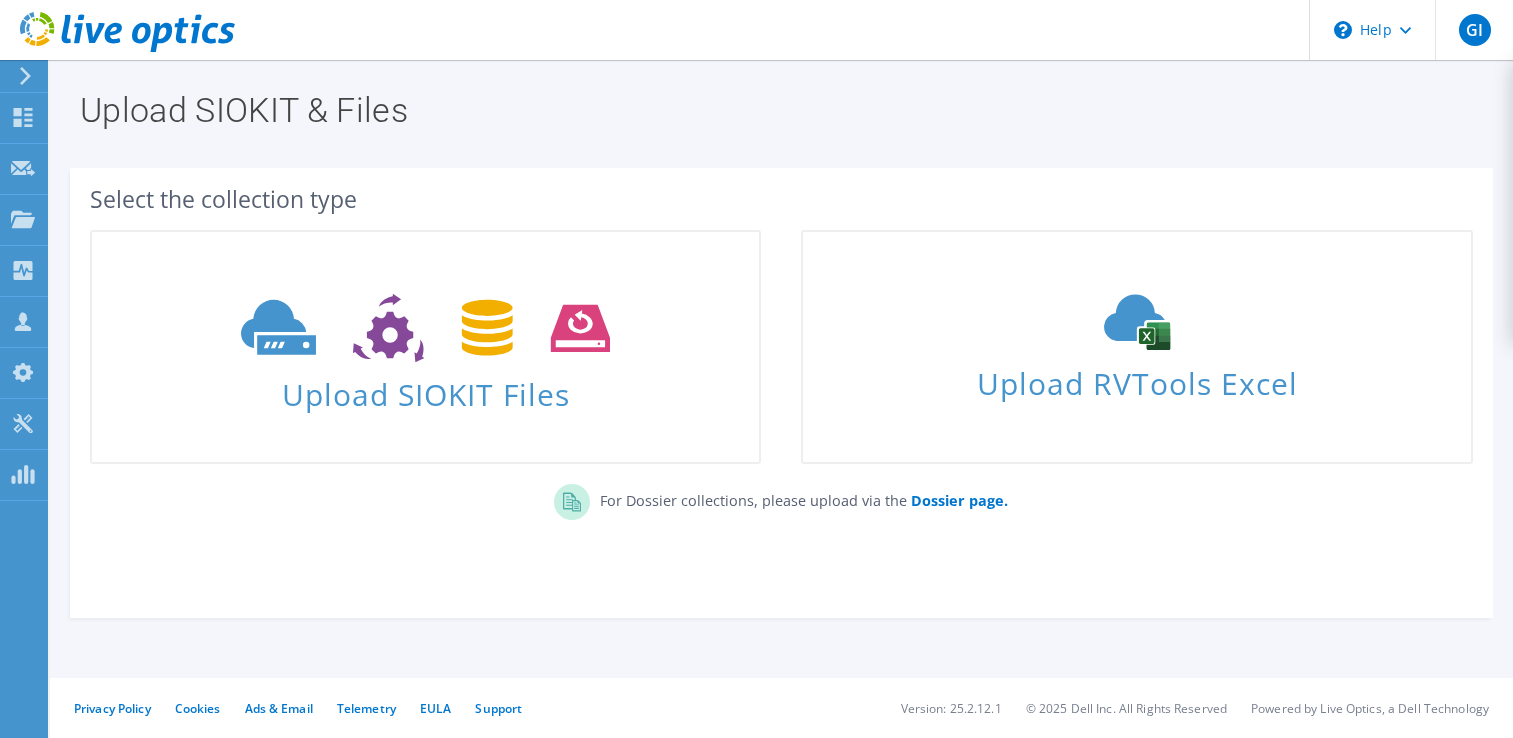 scroll, scrollTop: 0, scrollLeft: 0, axis: both 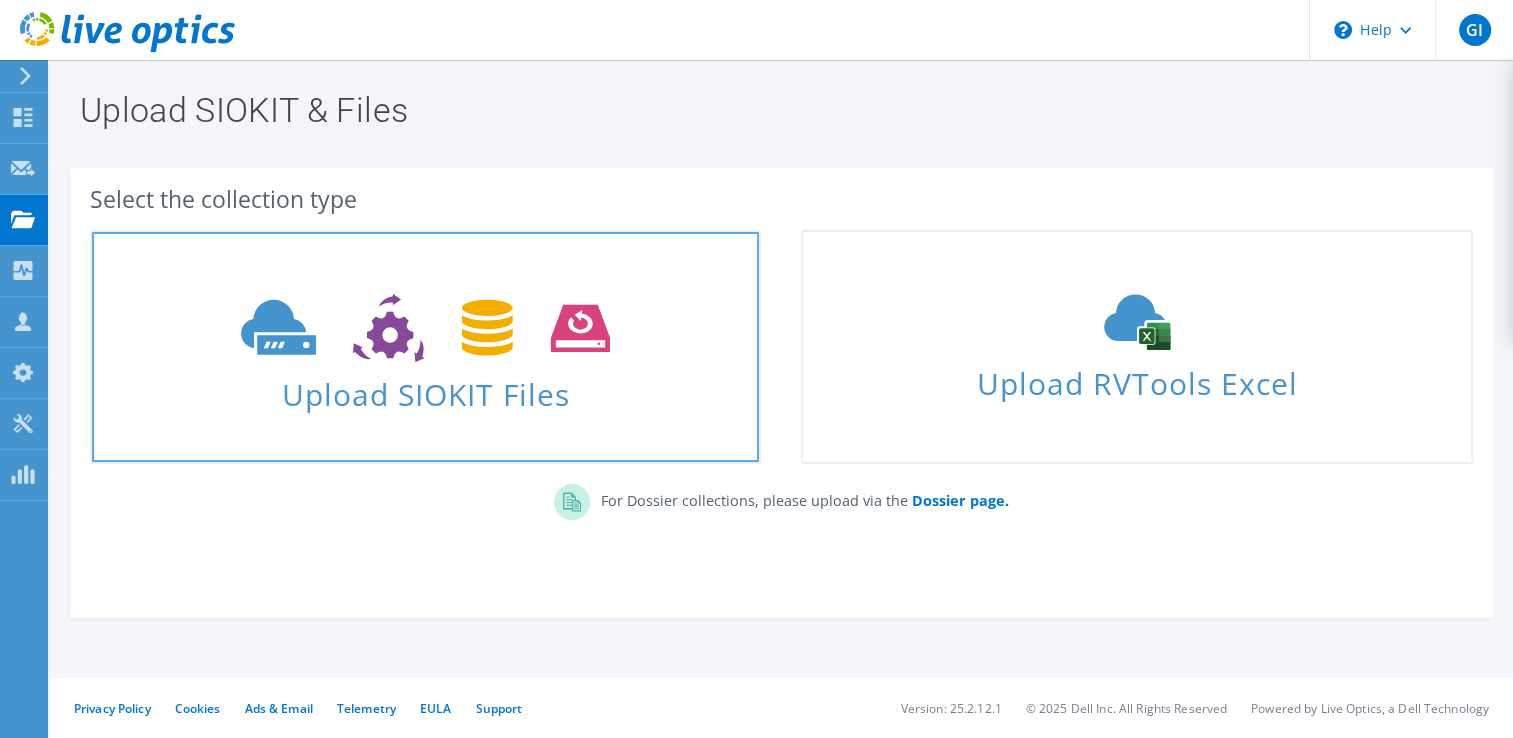 click at bounding box center [425, 328] 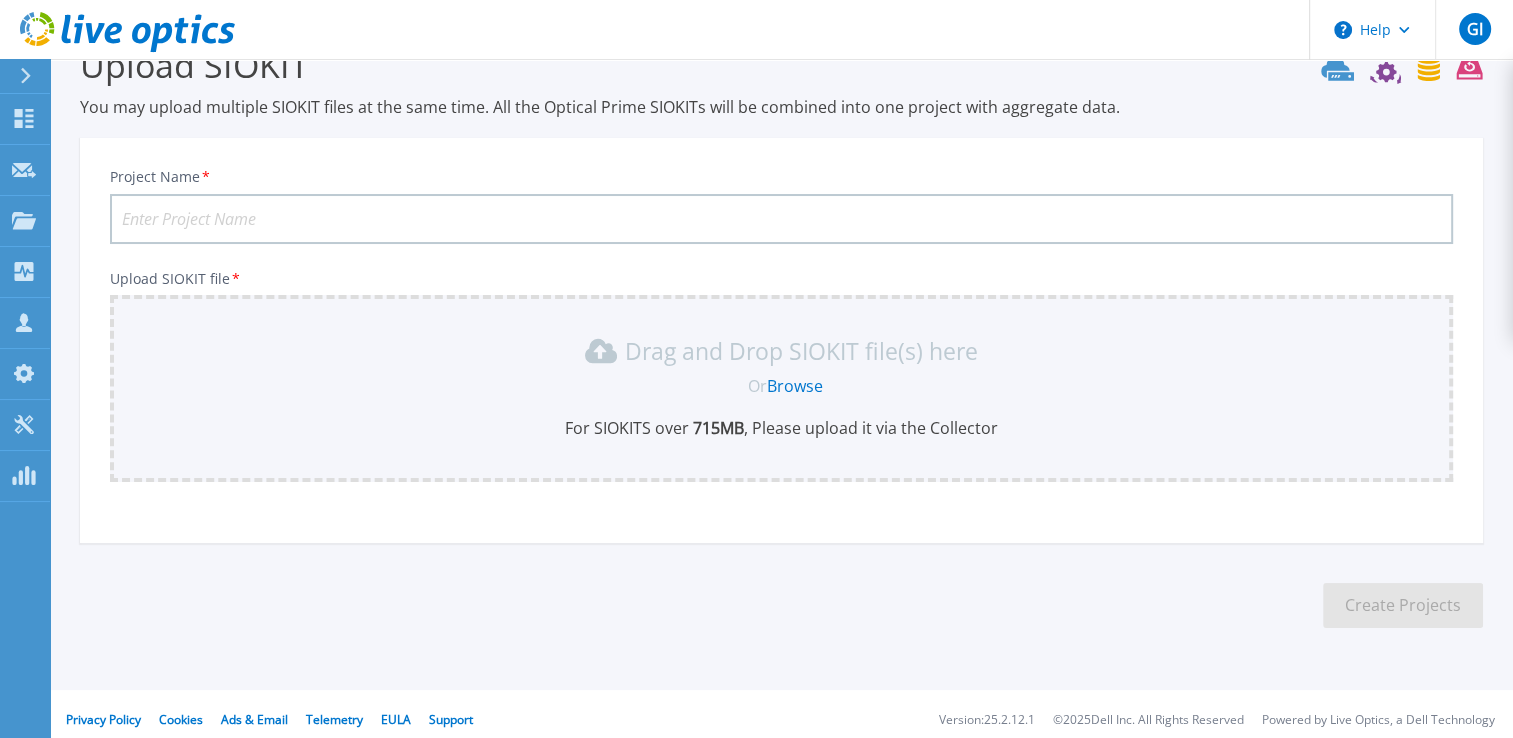 scroll, scrollTop: 56, scrollLeft: 0, axis: vertical 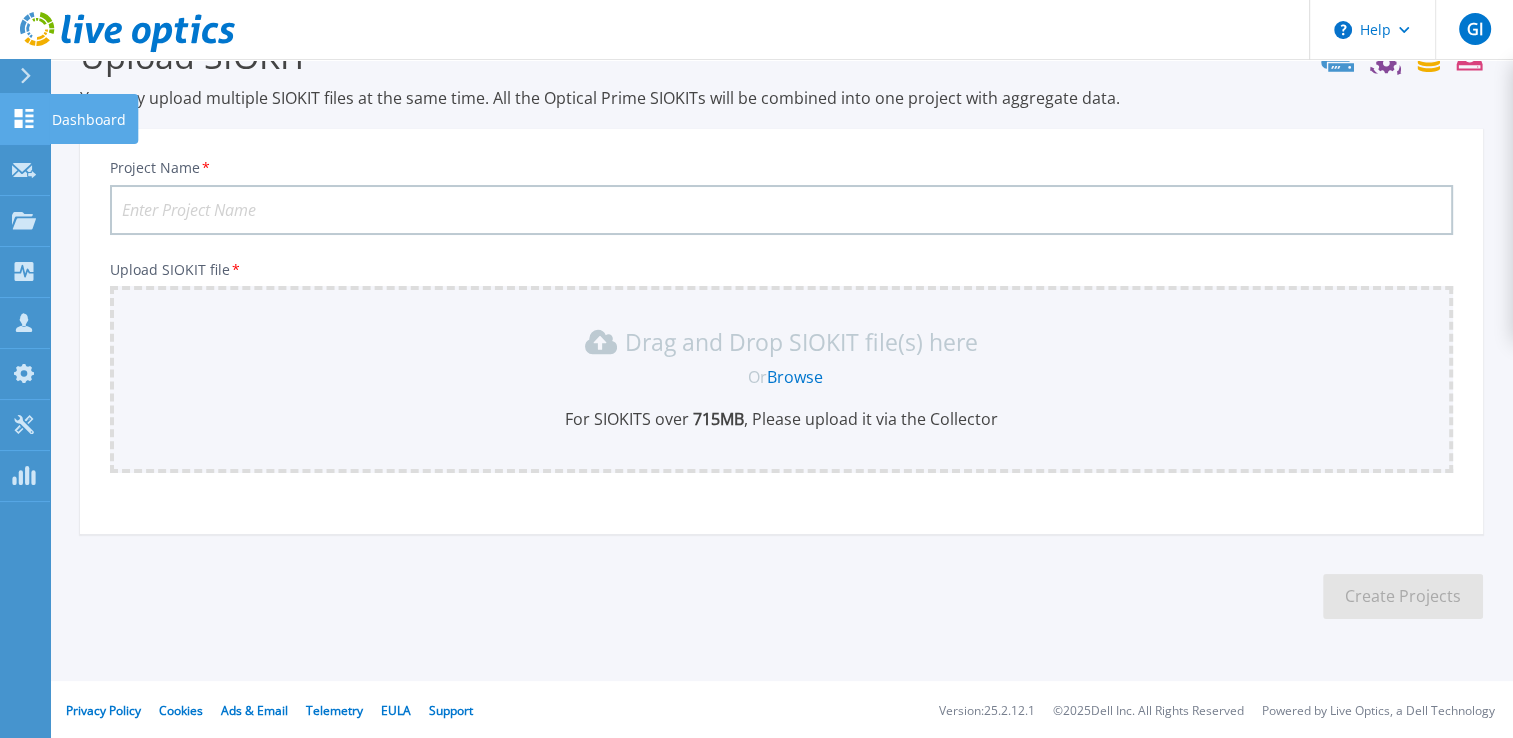 click at bounding box center [24, 118] 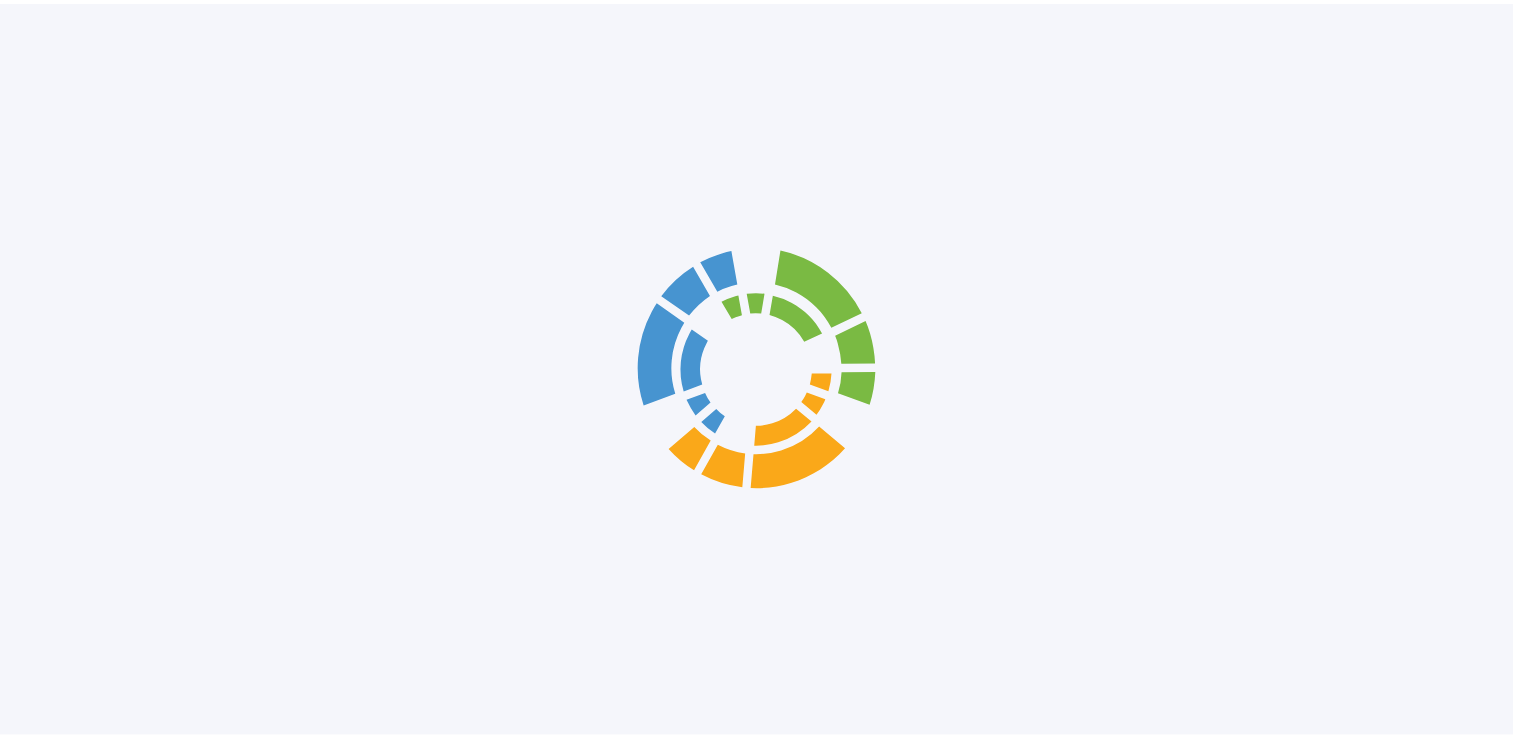 scroll, scrollTop: 0, scrollLeft: 0, axis: both 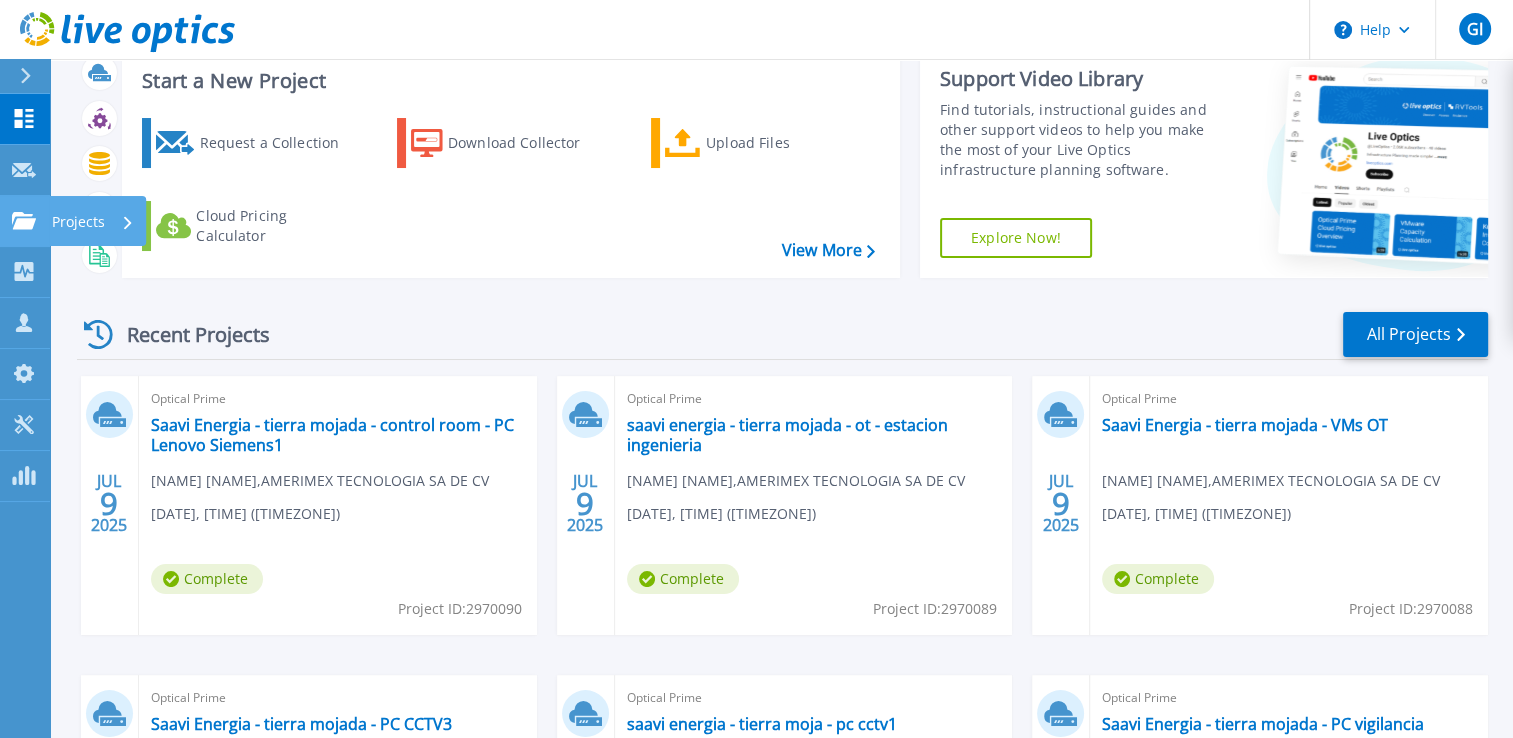 click on "Projects Projects" at bounding box center [25, 221] 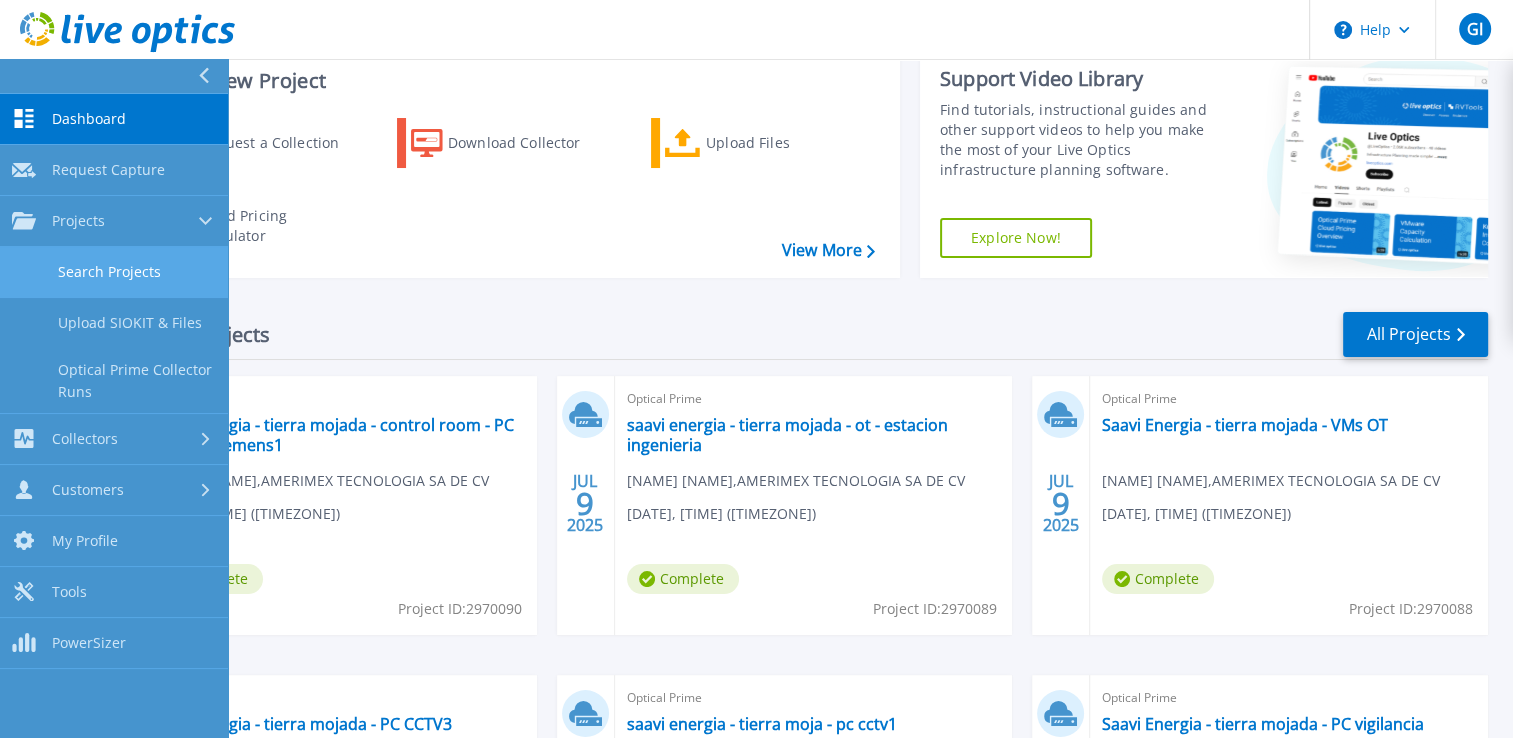 click on "Search Projects" at bounding box center [114, 272] 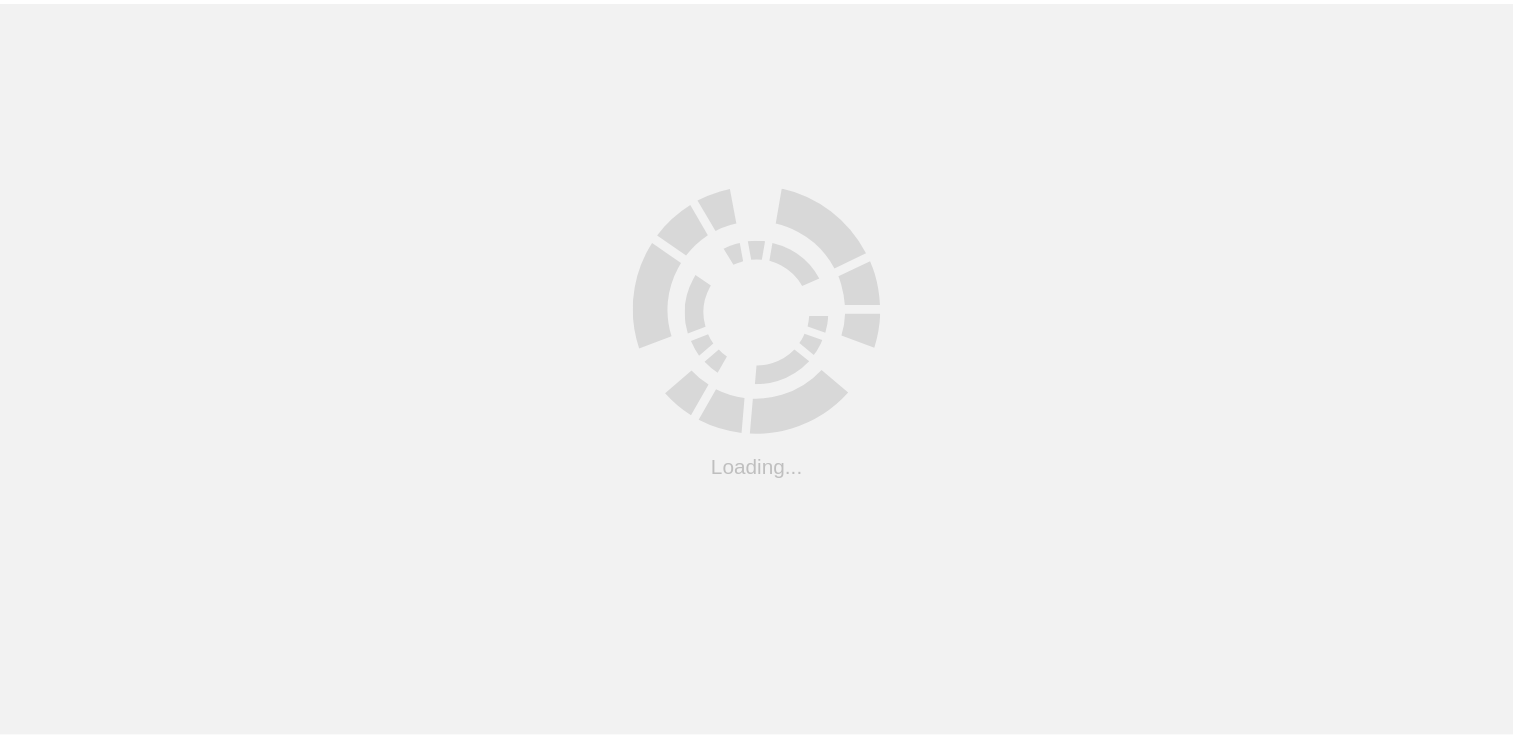 scroll, scrollTop: 0, scrollLeft: 0, axis: both 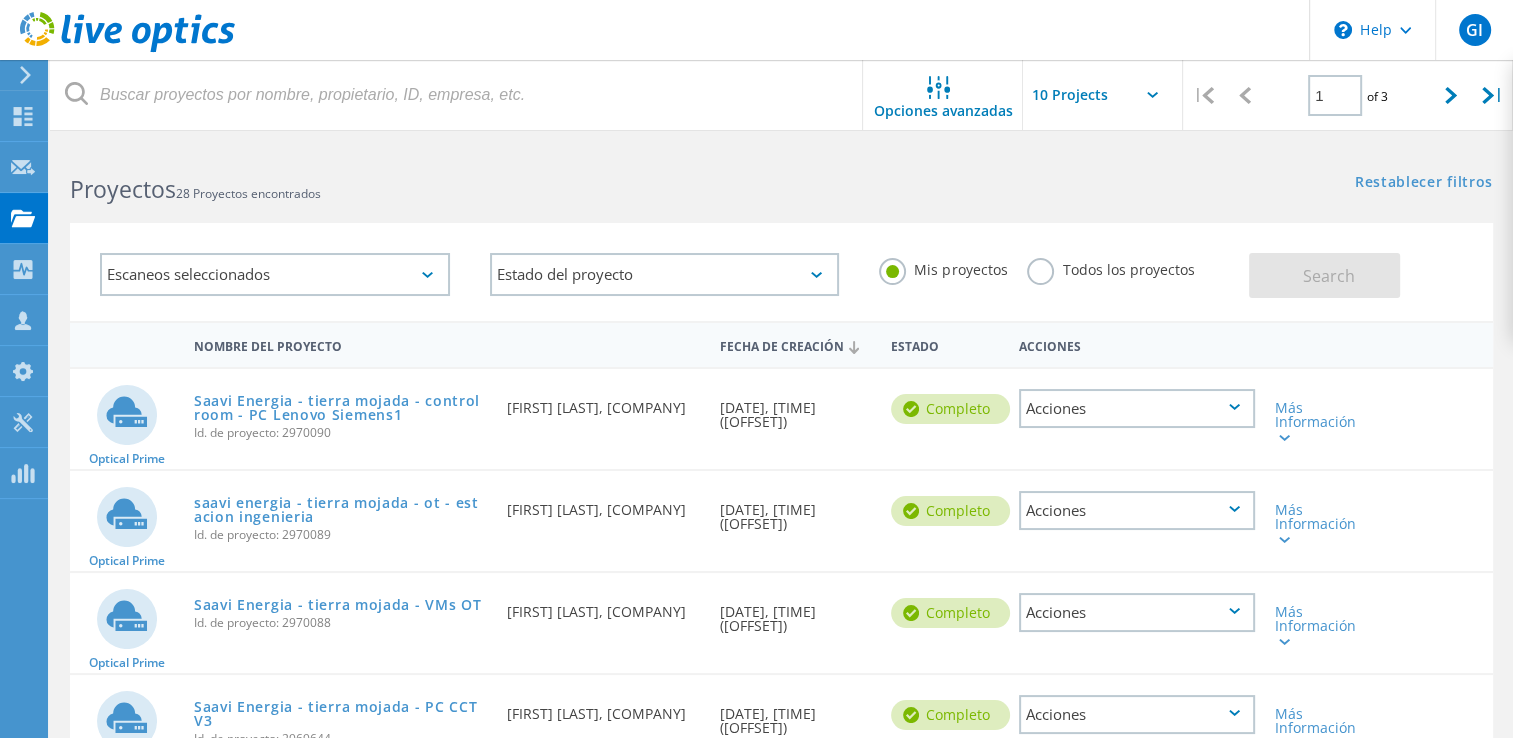 click at bounding box center (1152, 95) 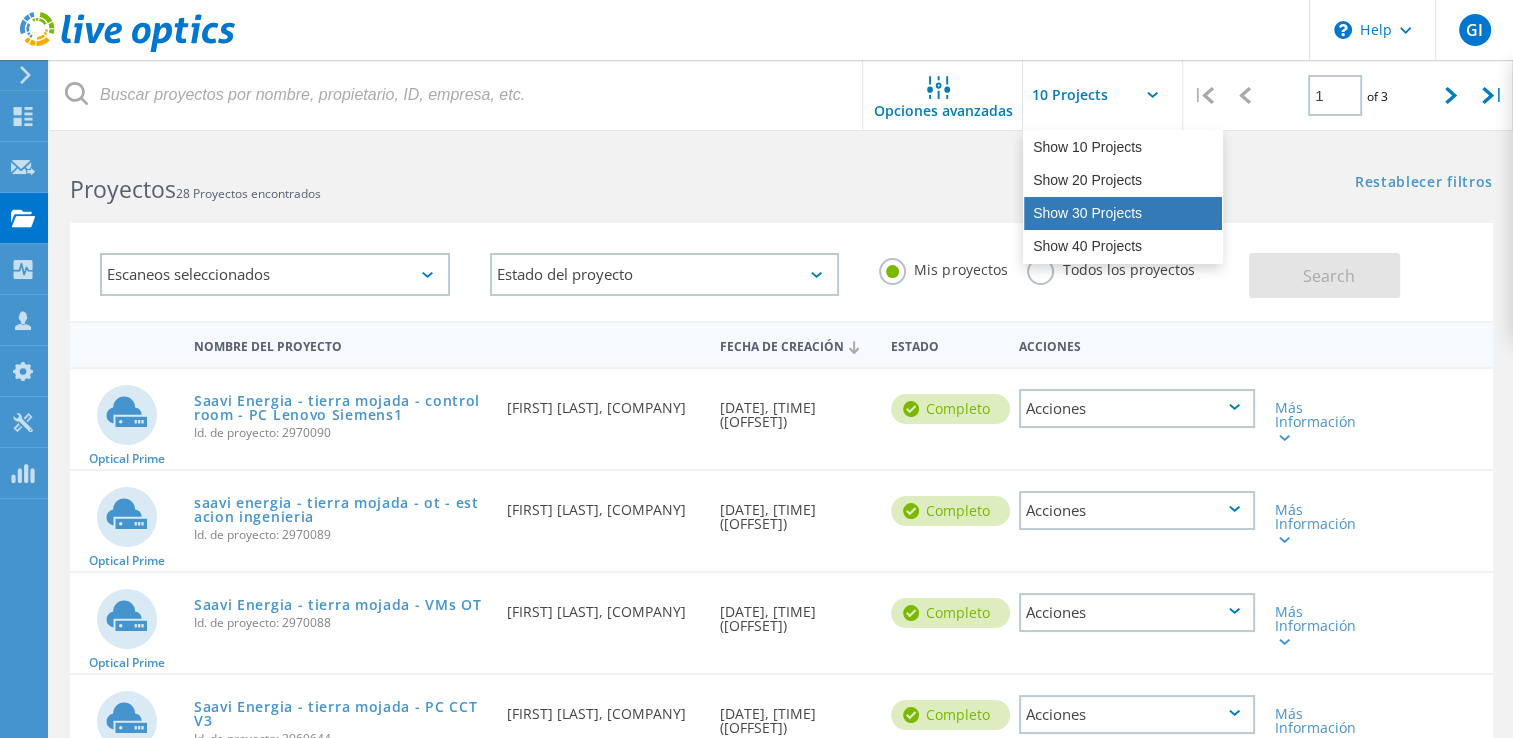click on "Show 30 Projects" at bounding box center (1123, 213) 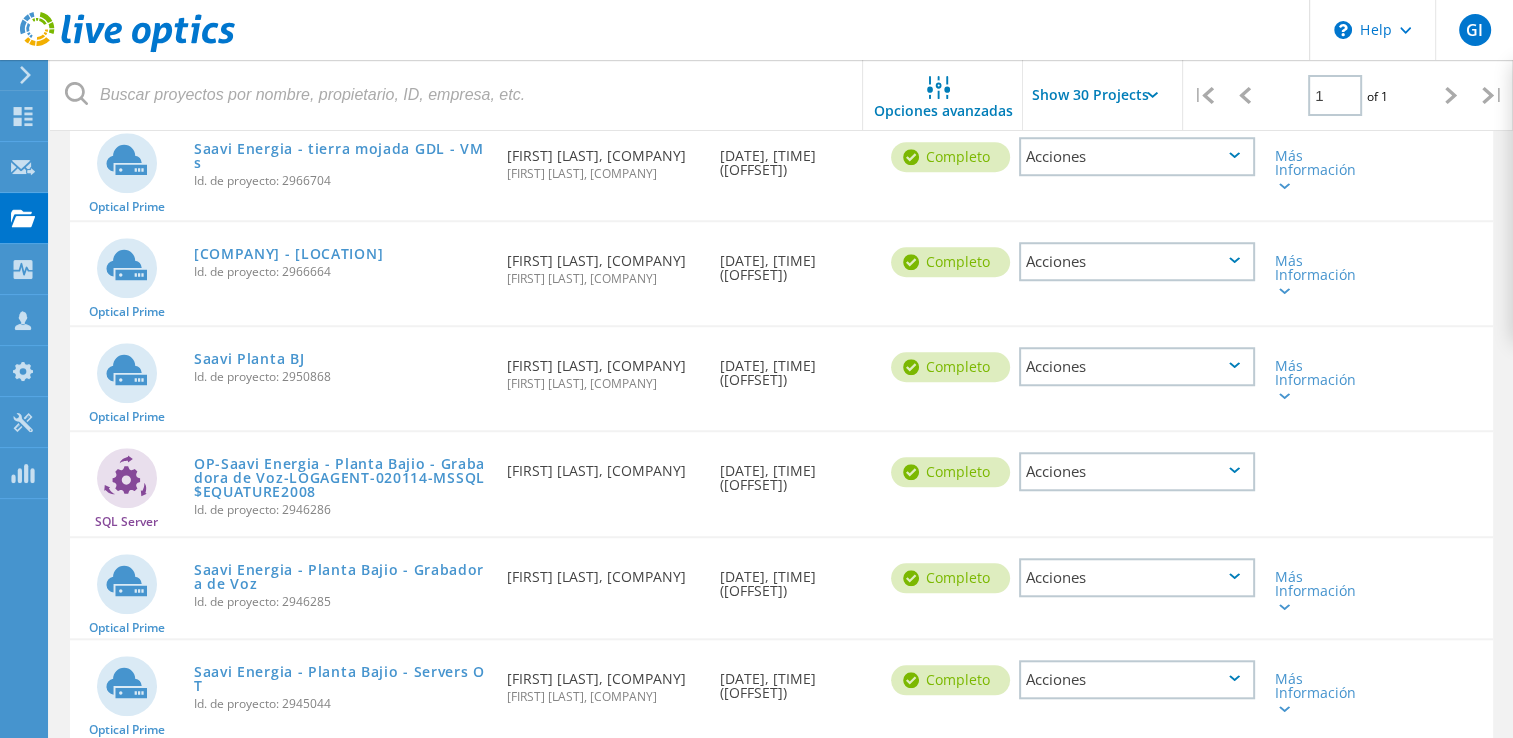 scroll, scrollTop: 1595, scrollLeft: 0, axis: vertical 